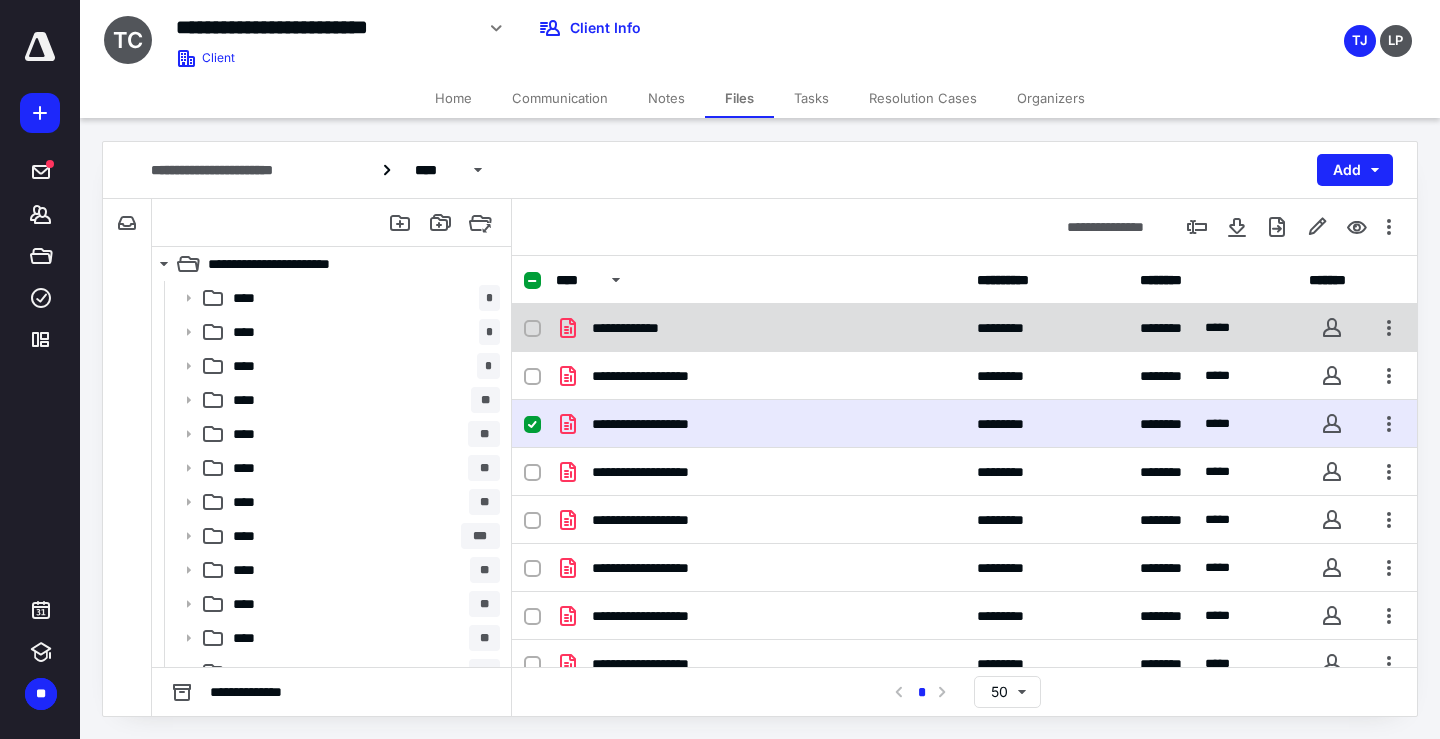 scroll, scrollTop: 0, scrollLeft: 0, axis: both 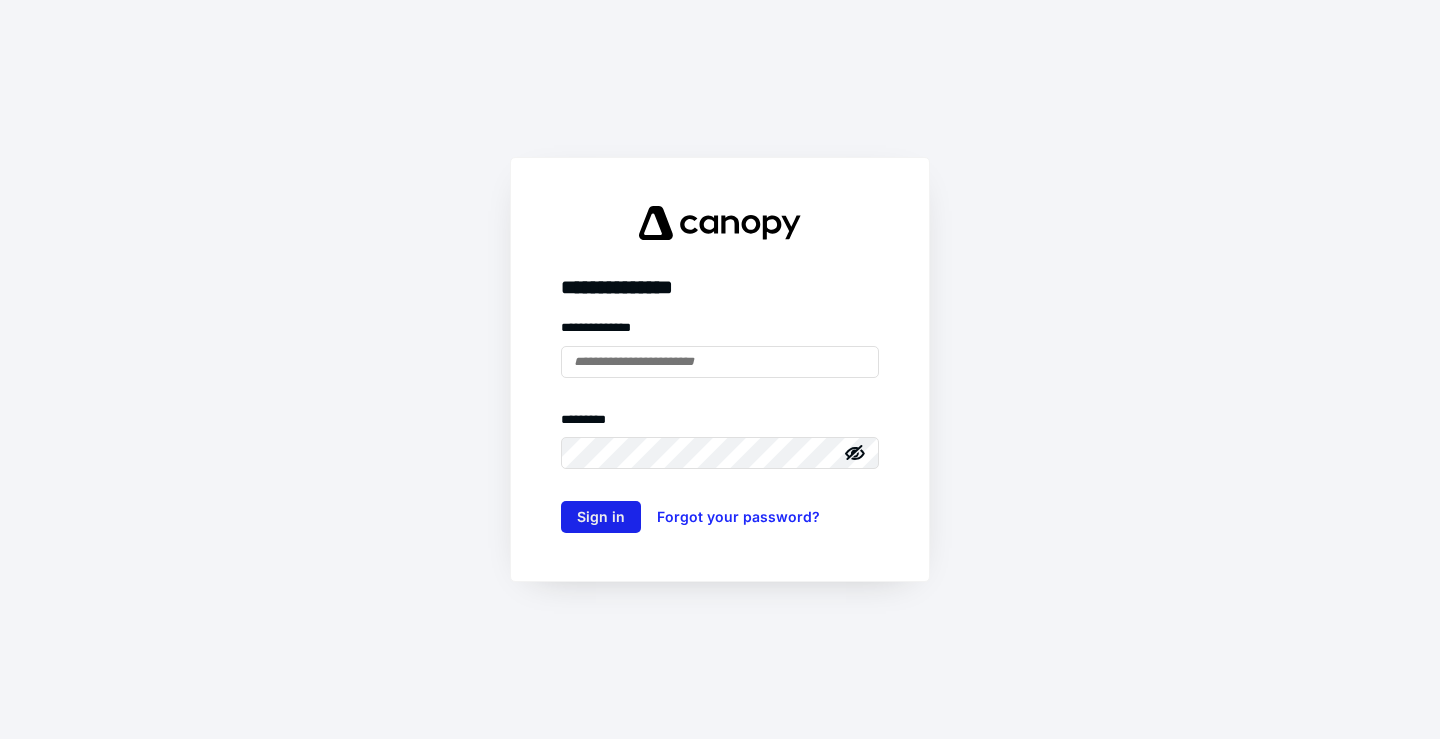 type on "**********" 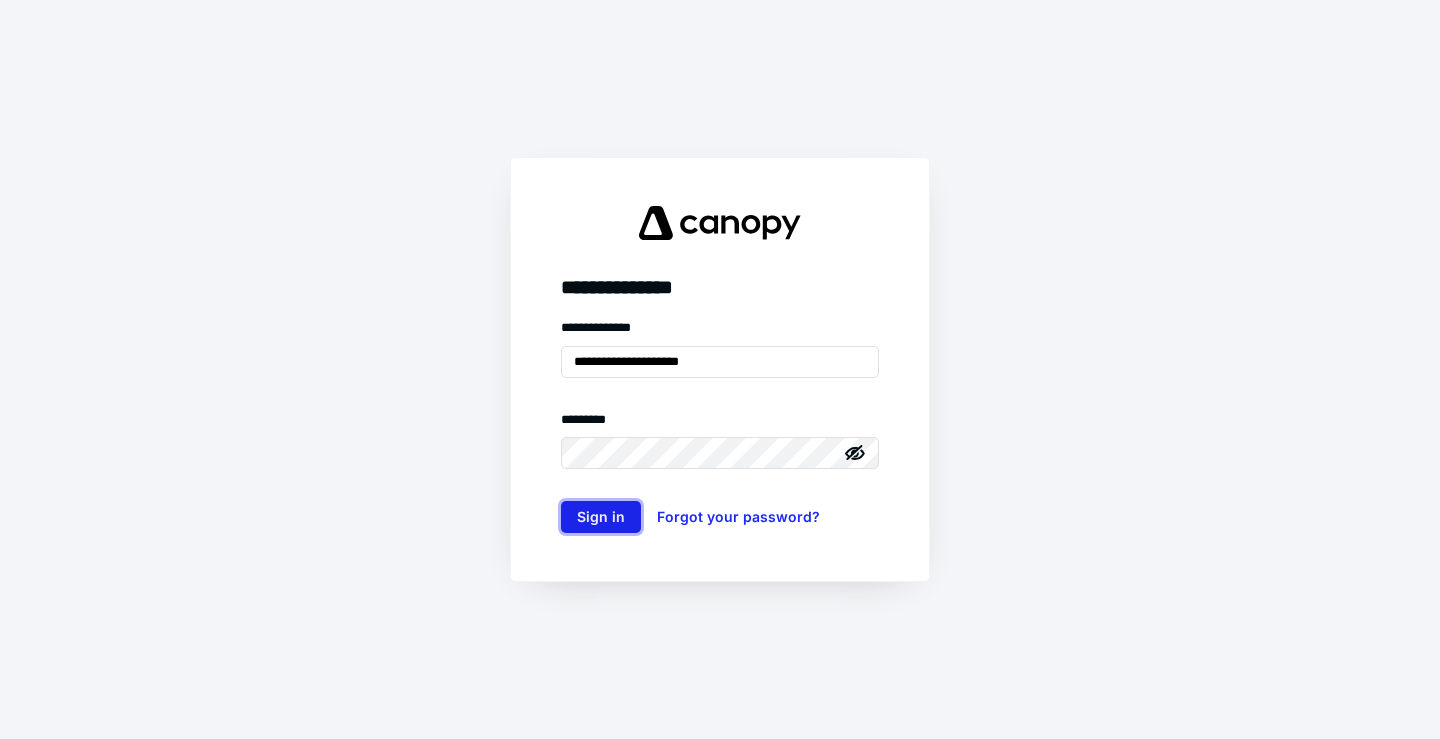 click on "Sign in" at bounding box center (601, 517) 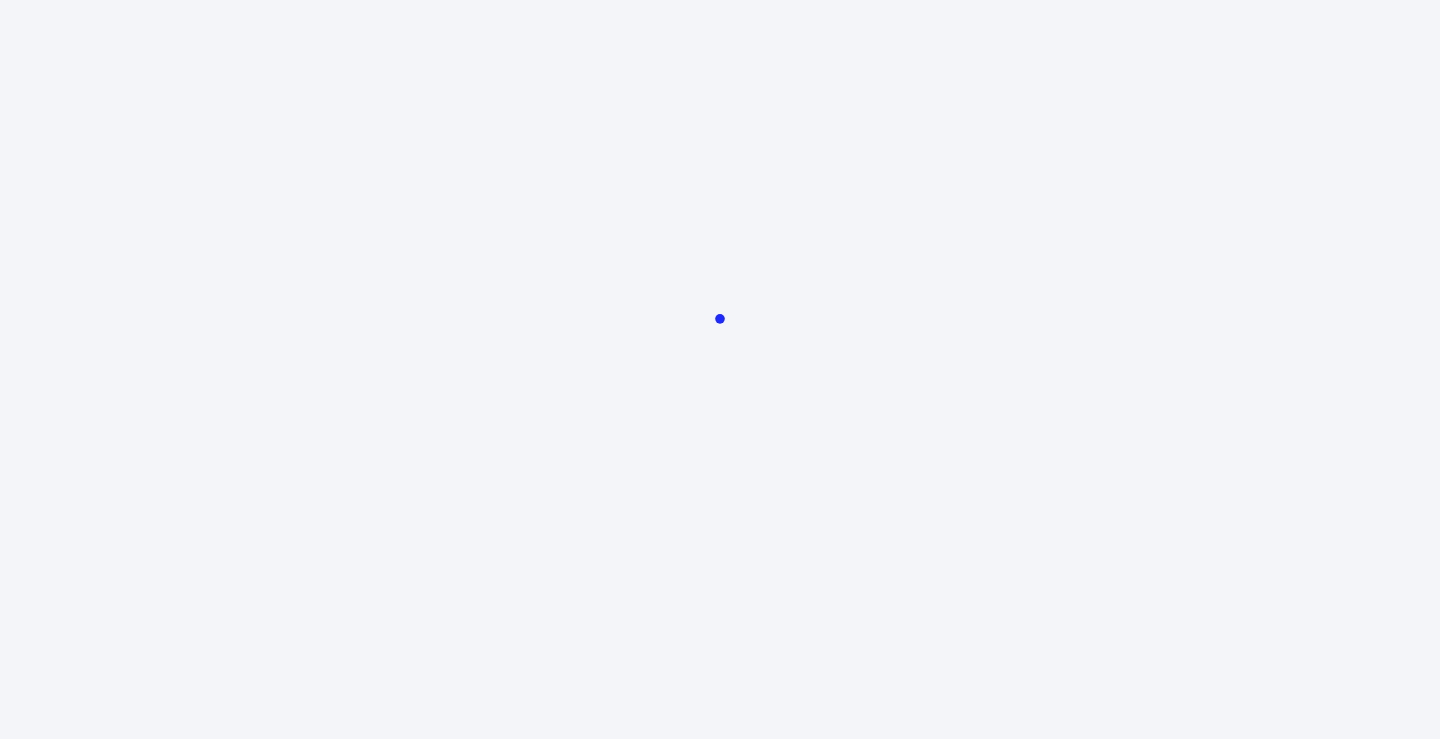 scroll, scrollTop: 0, scrollLeft: 0, axis: both 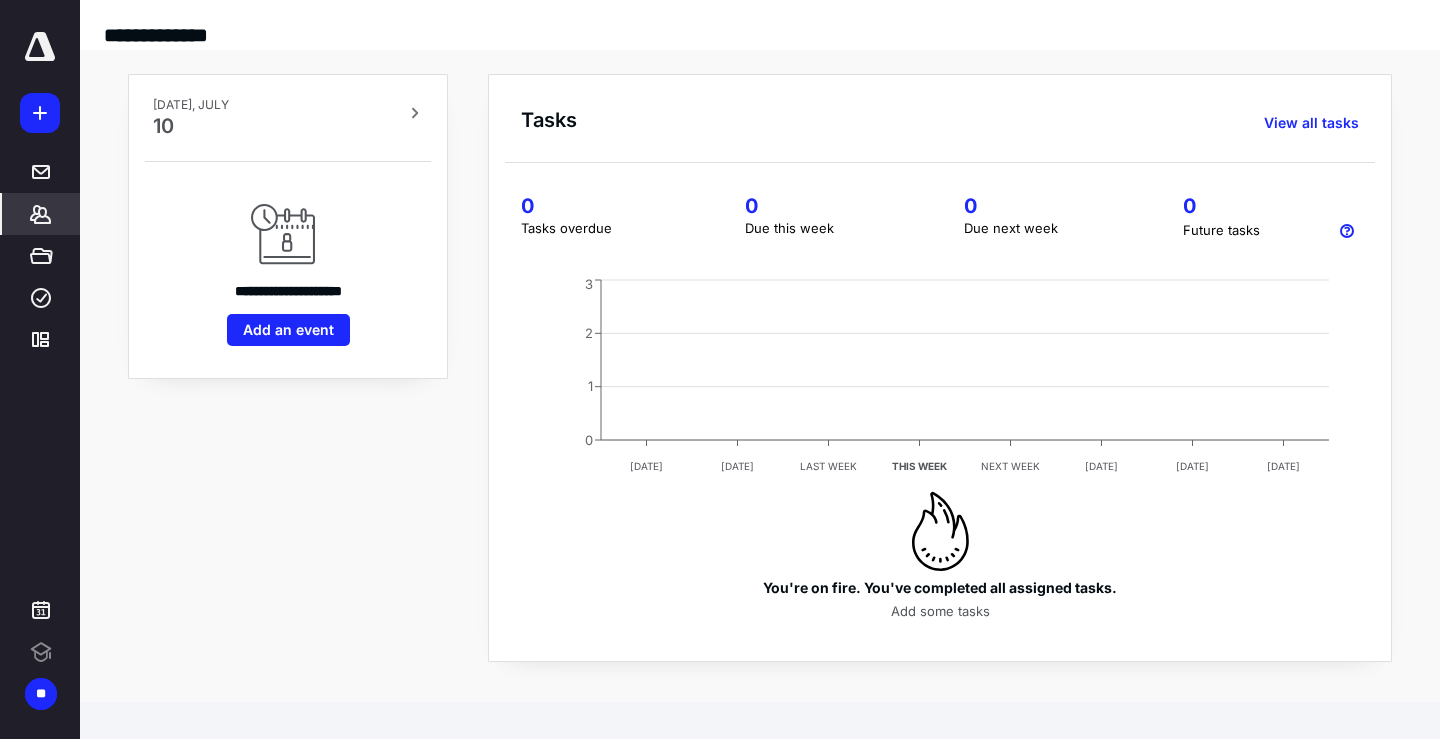 click 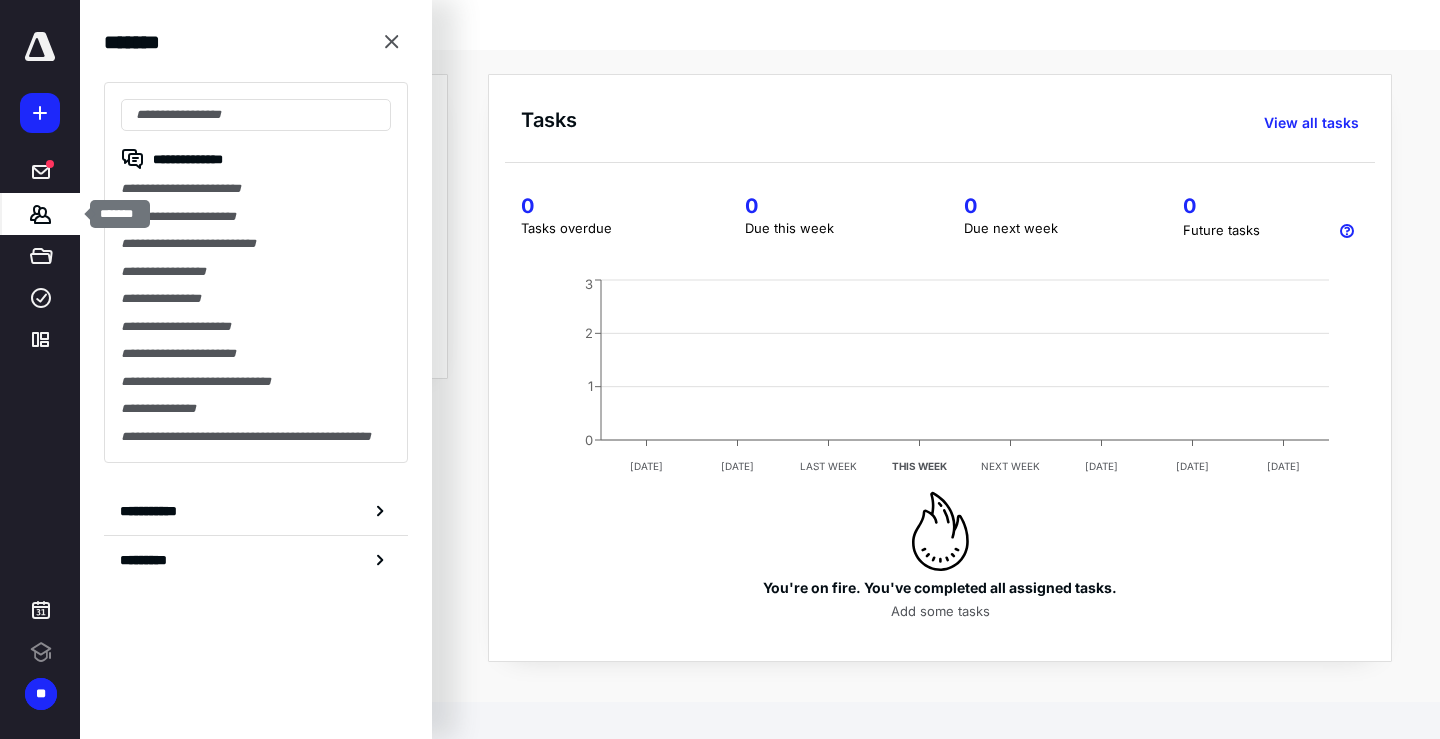 scroll, scrollTop: 0, scrollLeft: 0, axis: both 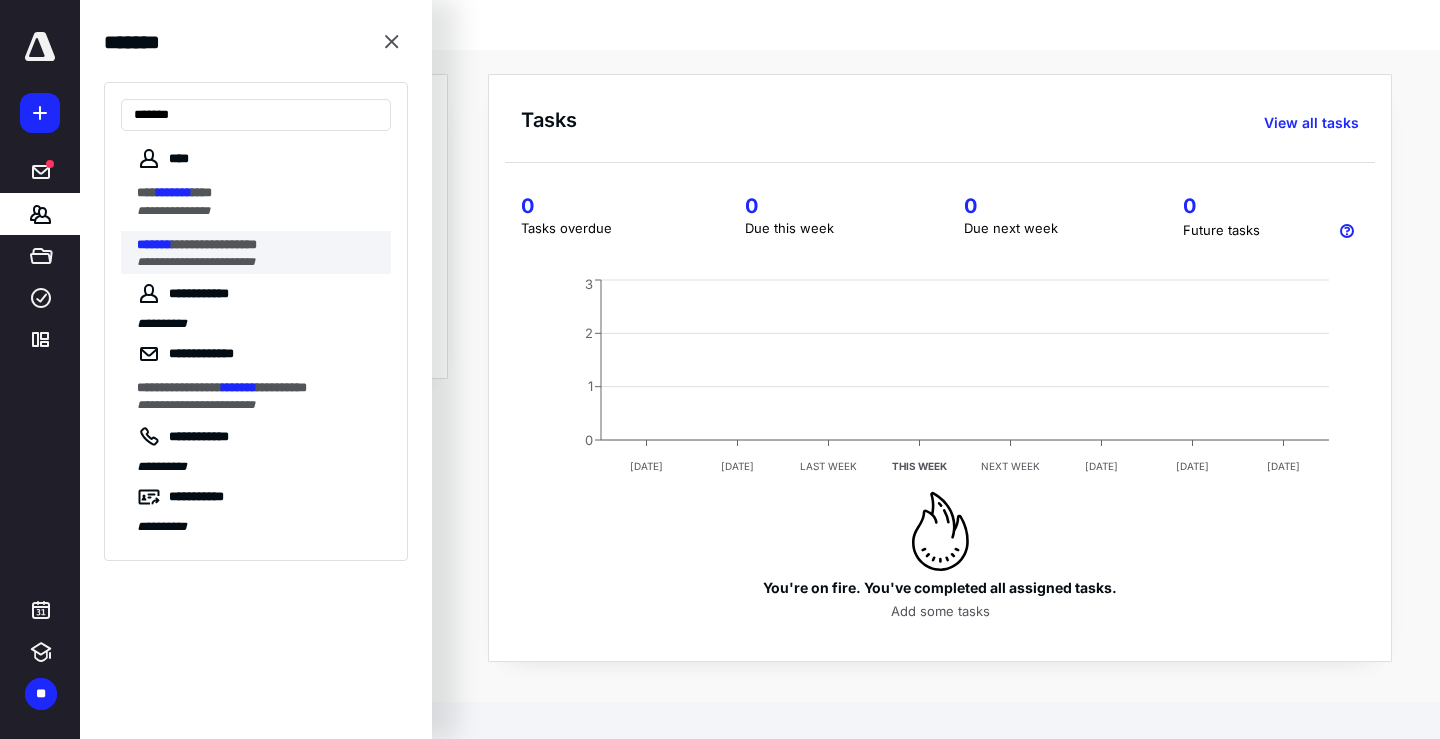 type on "*******" 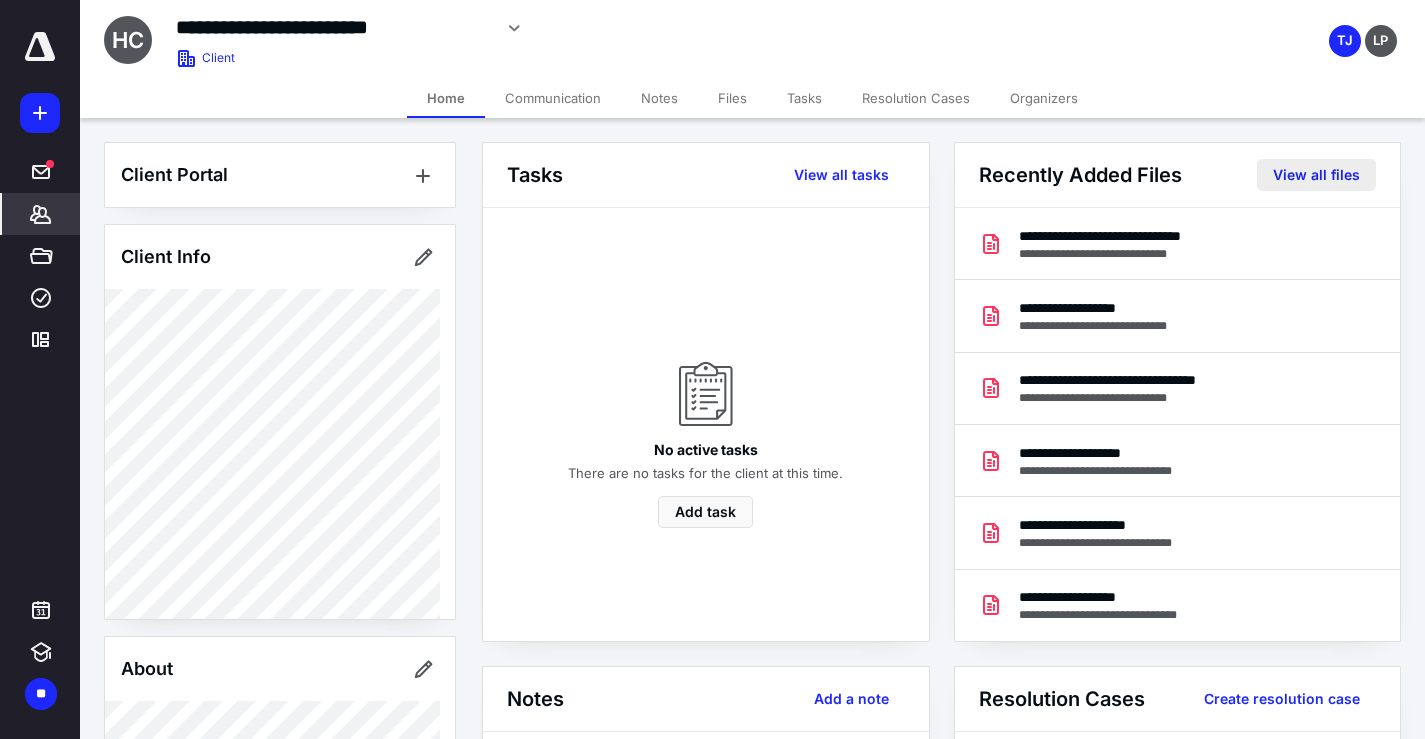 click on "View all files" at bounding box center (1316, 175) 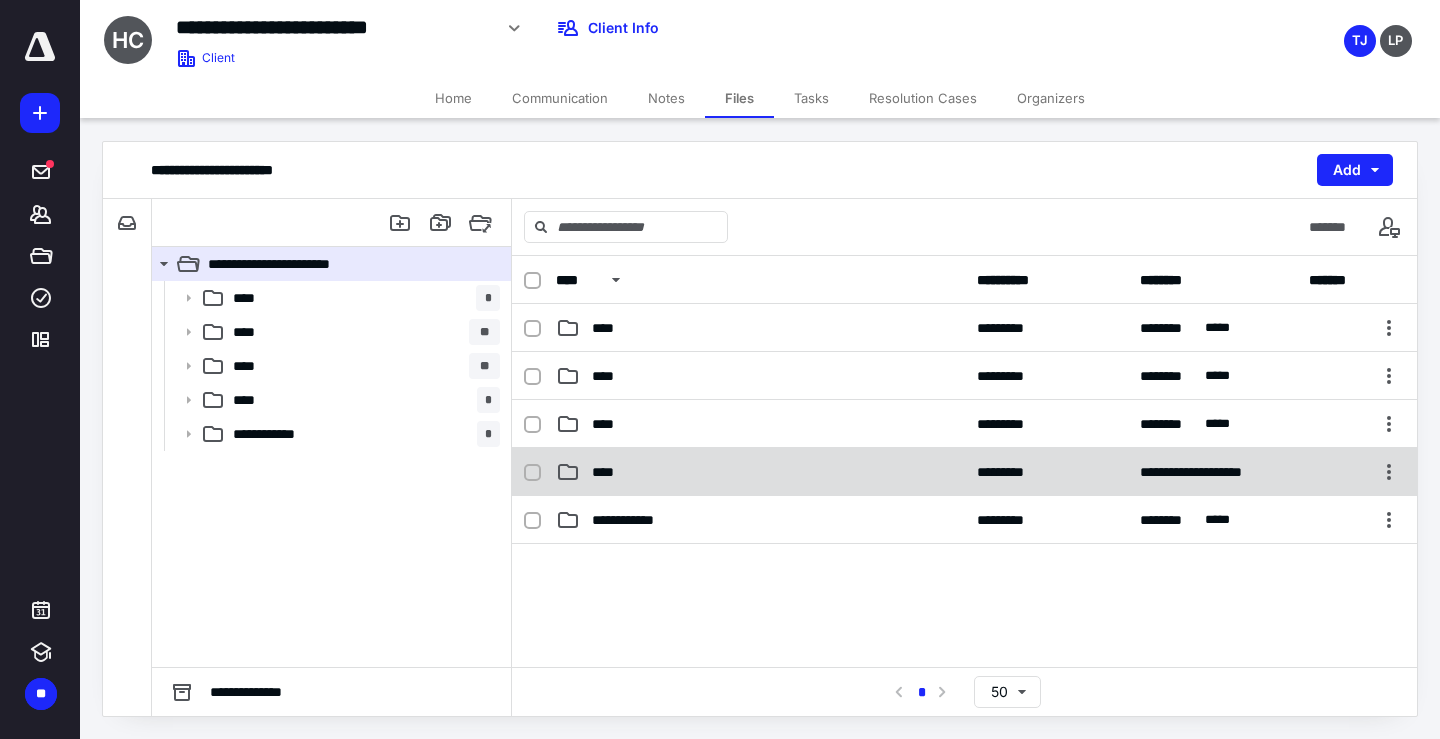 click on "****" at bounding box center [760, 472] 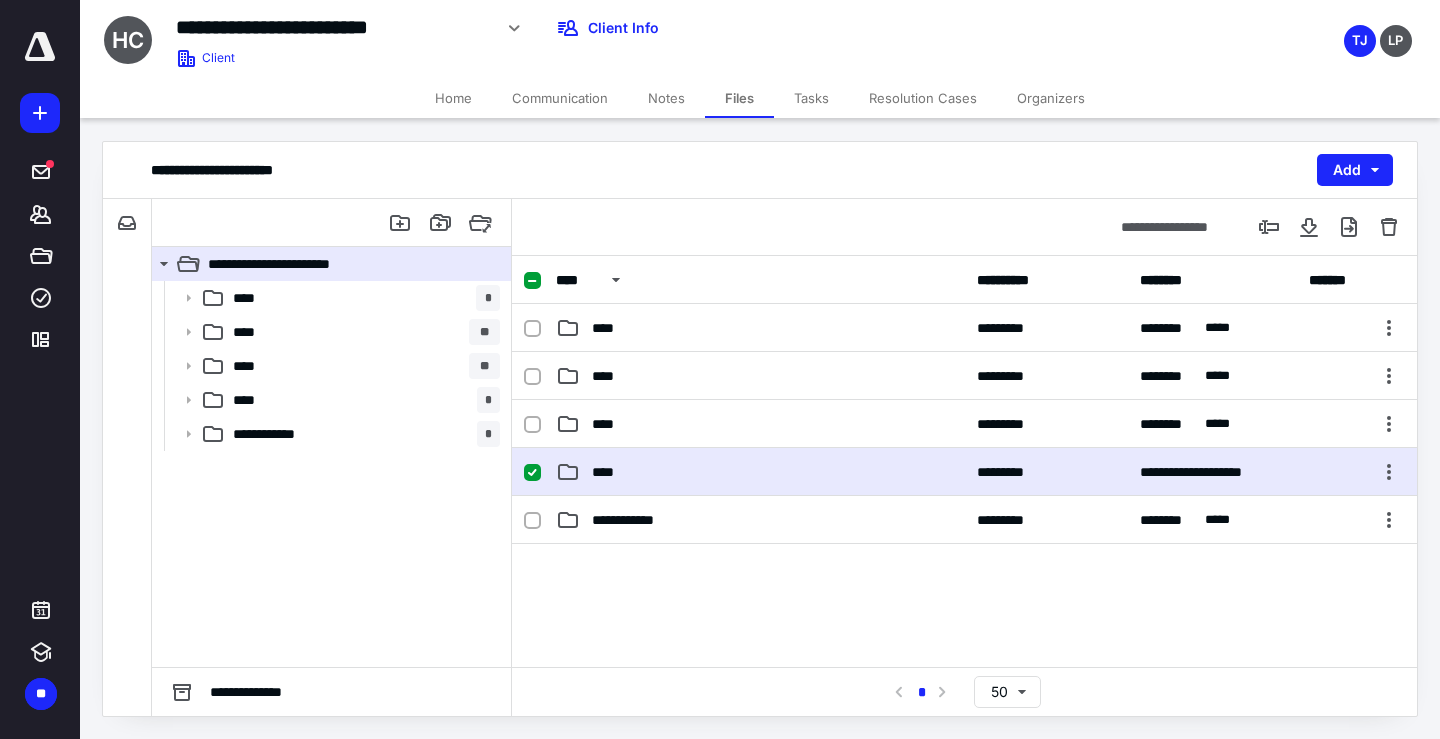 click on "****" at bounding box center (760, 472) 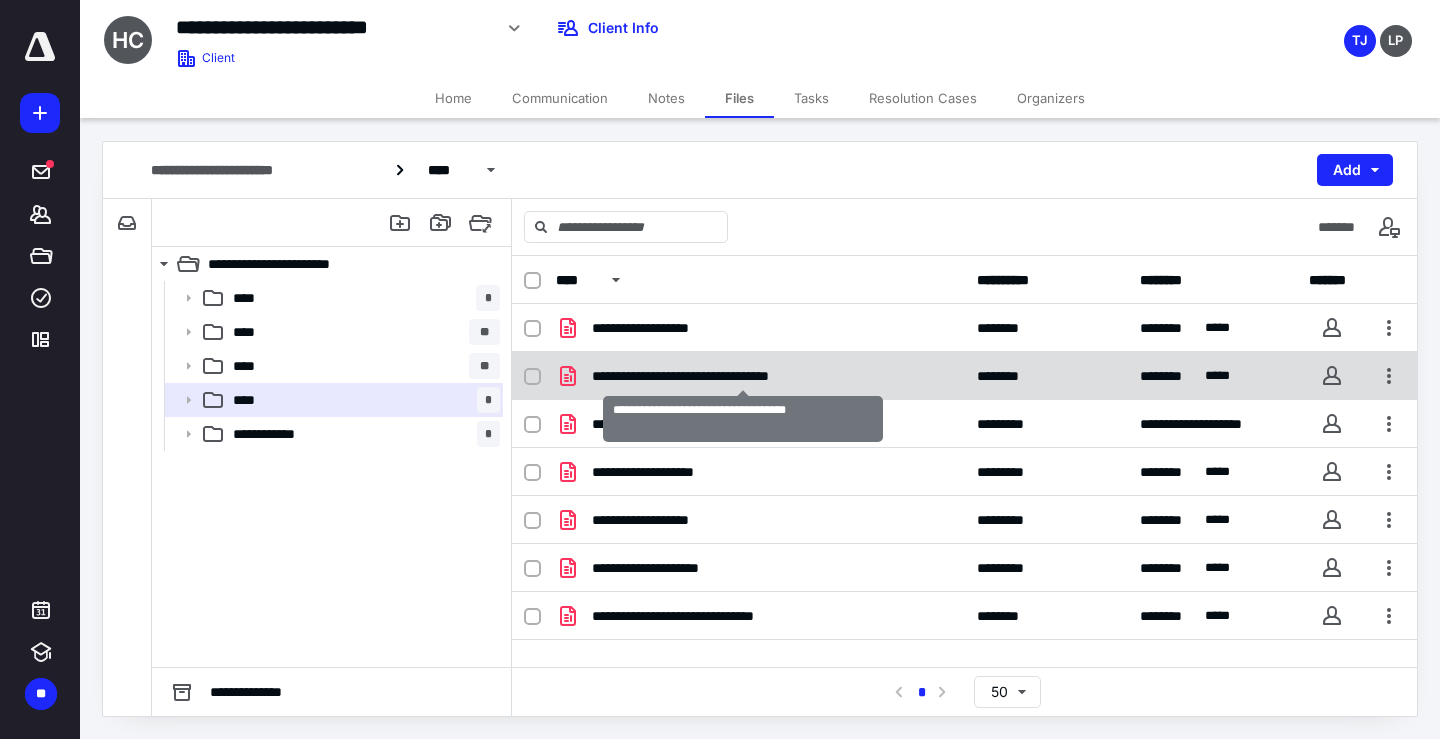 click on "**********" at bounding box center [743, 376] 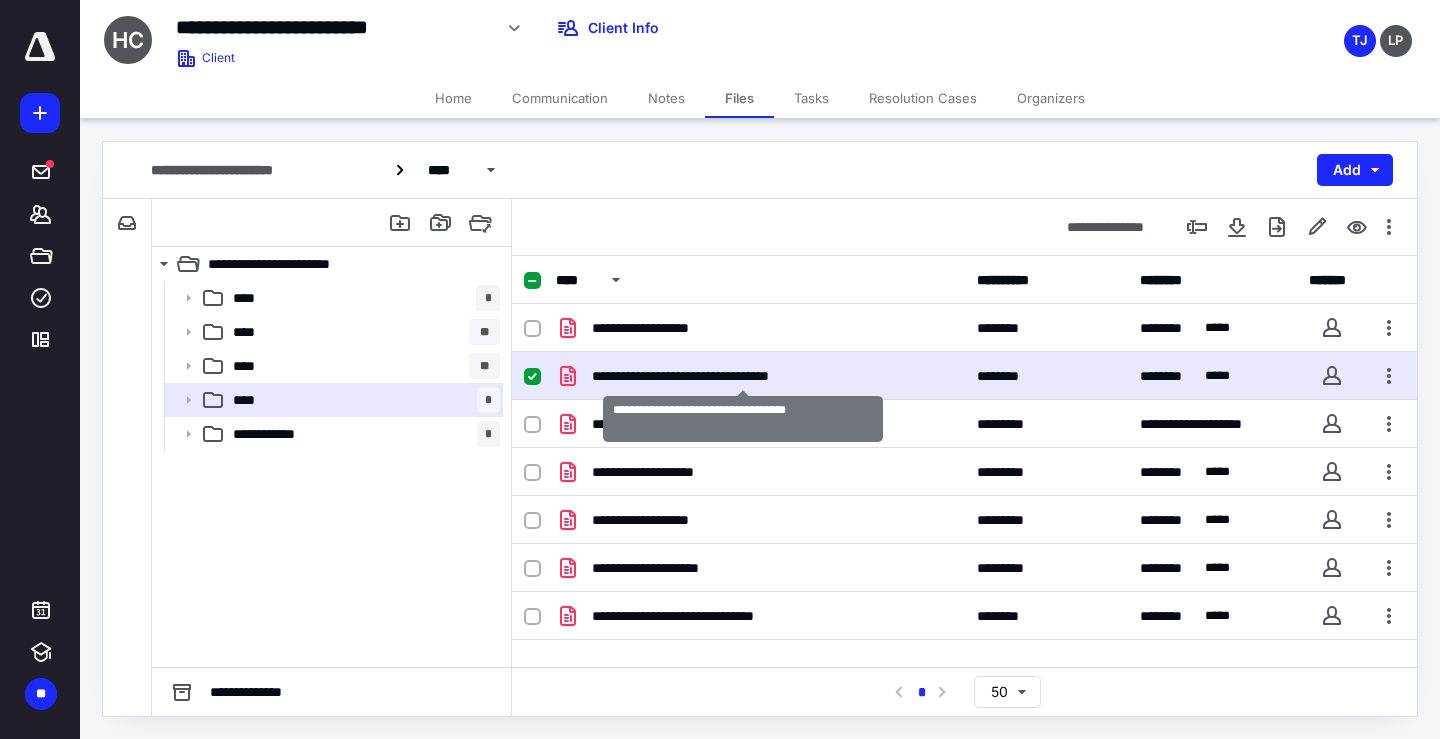 click on "**********" at bounding box center [743, 376] 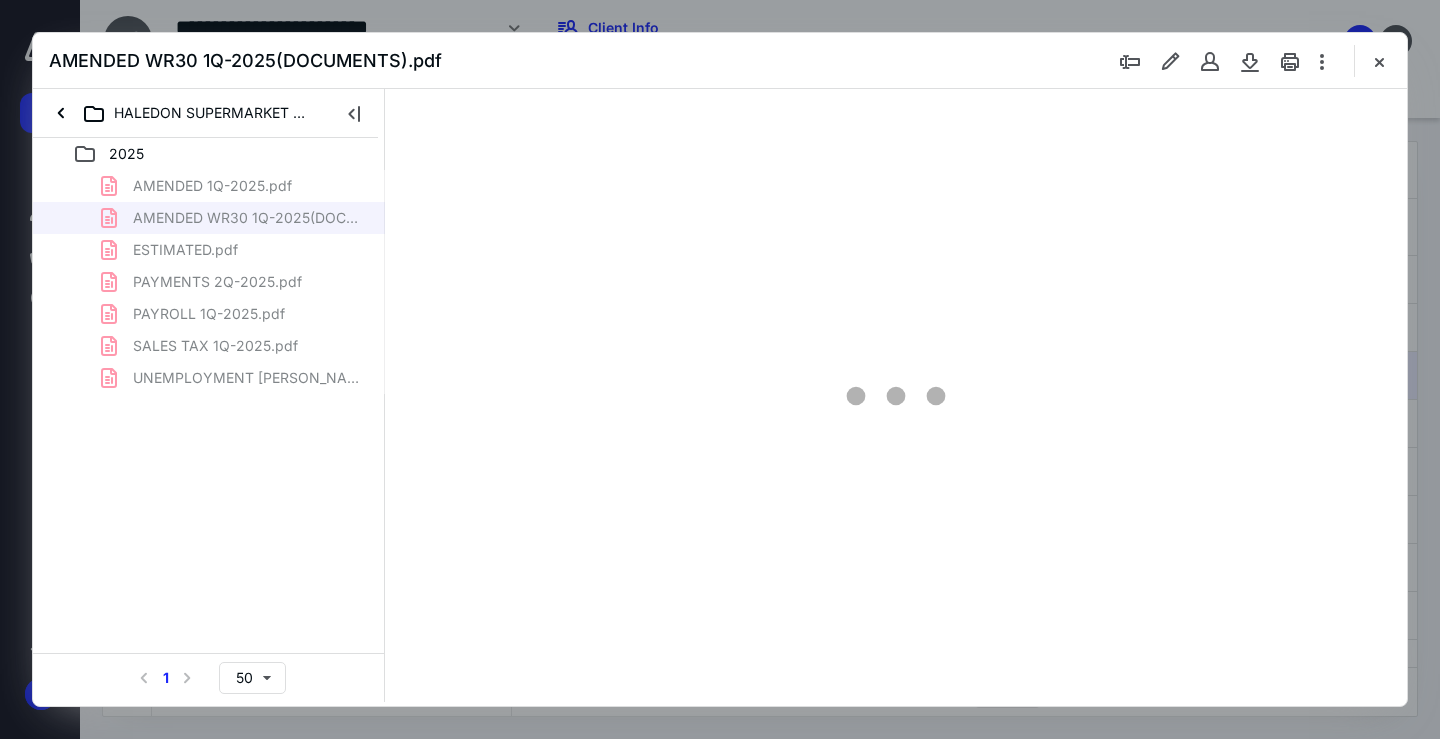 scroll, scrollTop: 0, scrollLeft: 0, axis: both 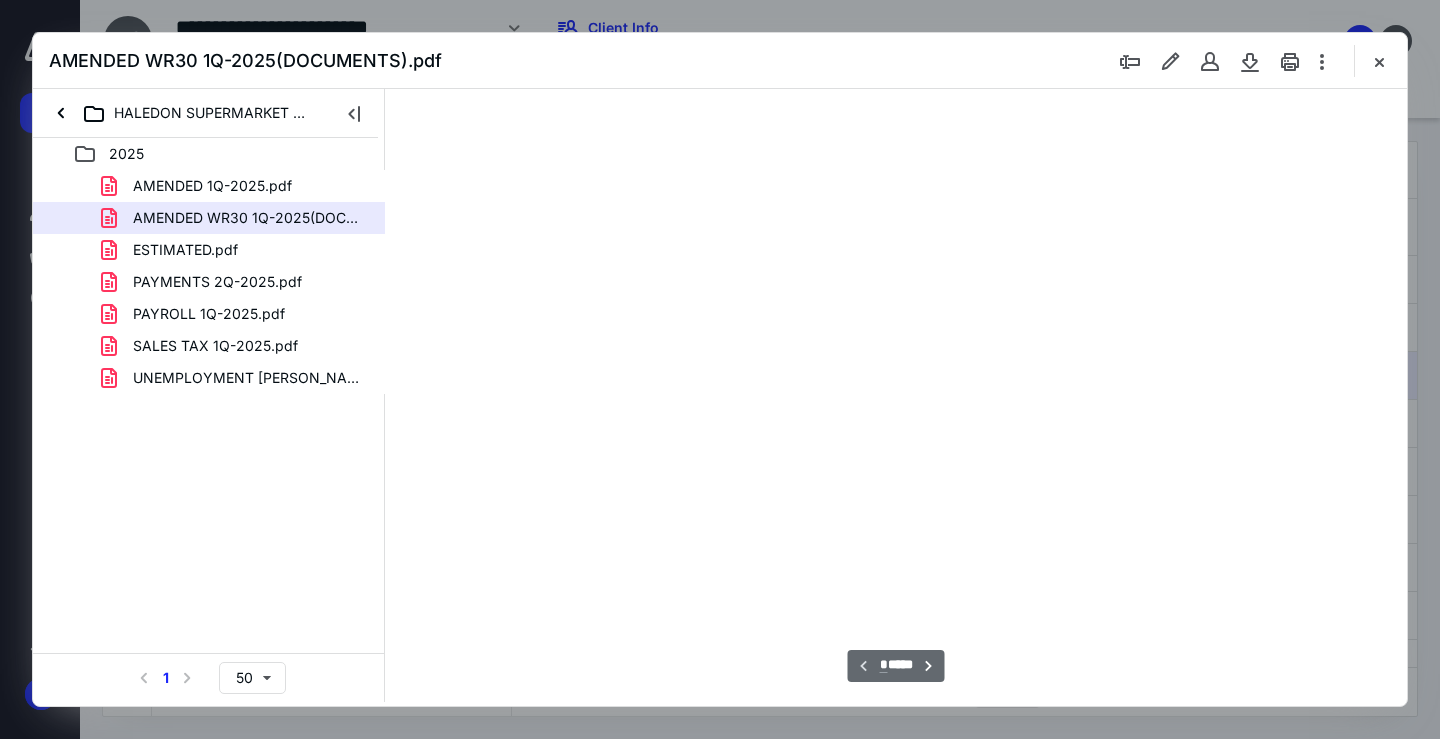type on "68" 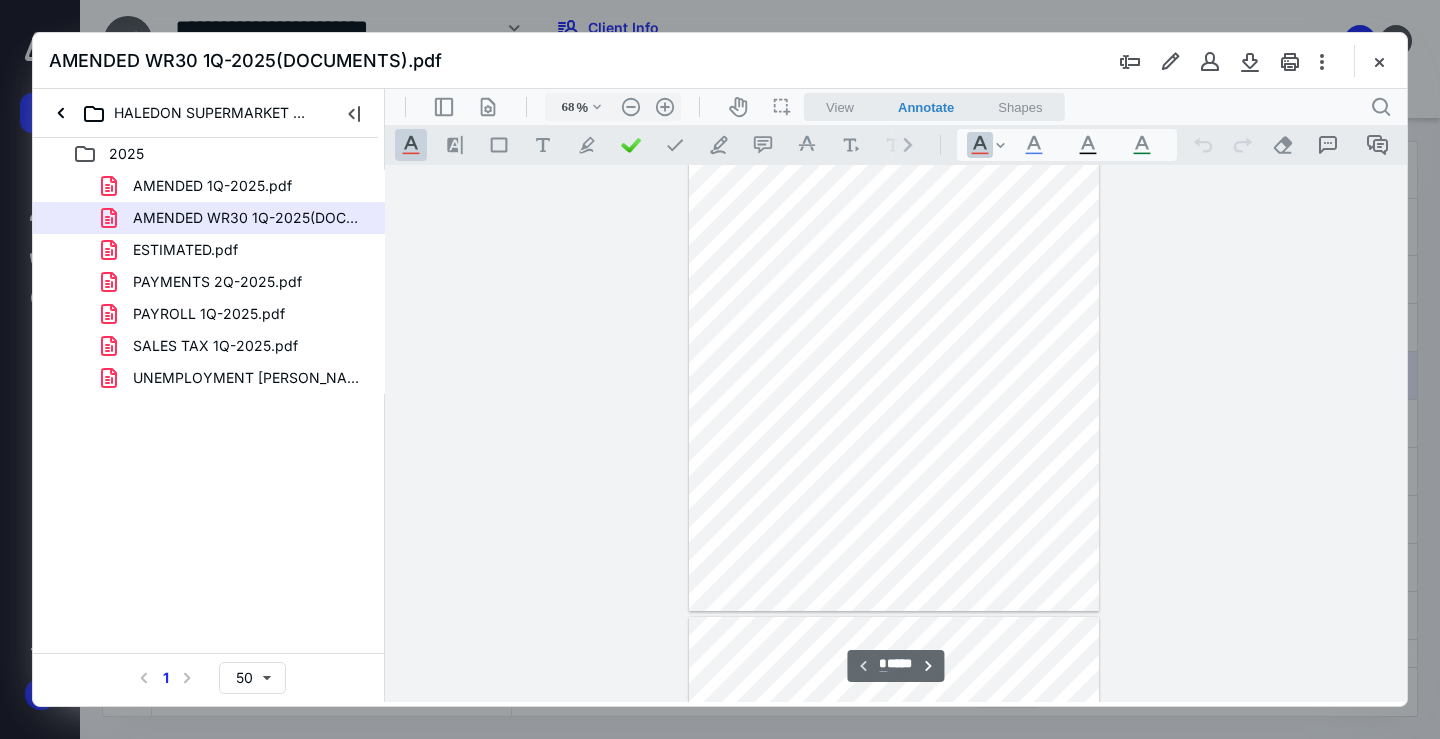 scroll, scrollTop: 0, scrollLeft: 0, axis: both 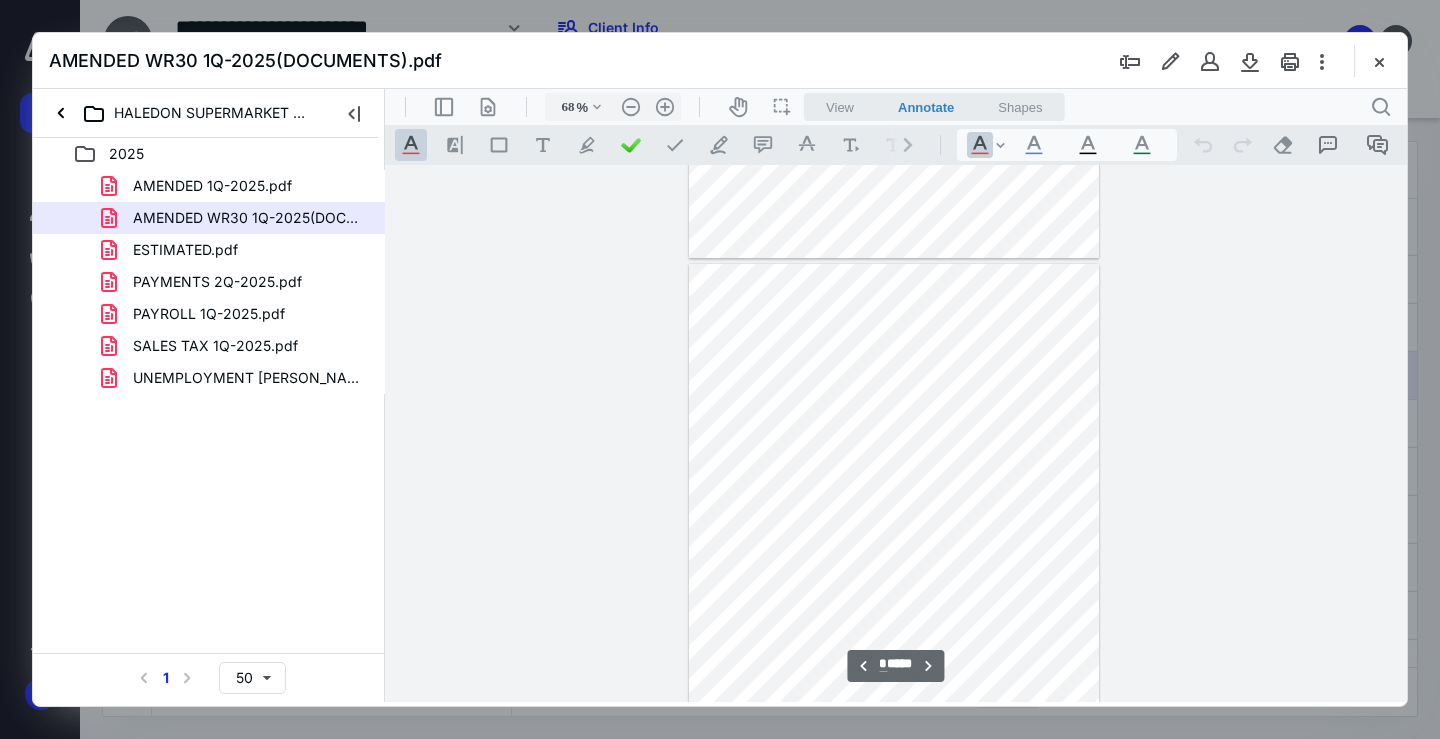 type on "**" 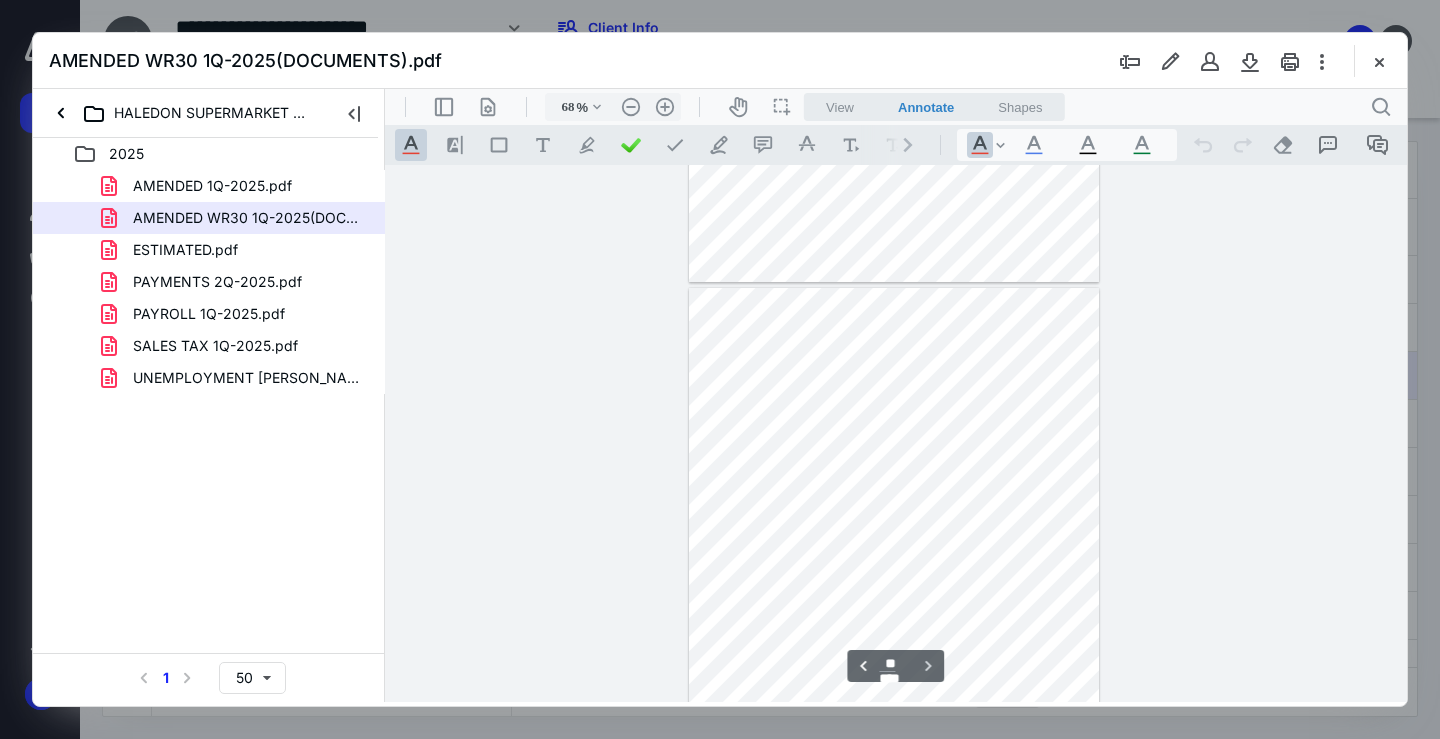 scroll, scrollTop: 4833, scrollLeft: 0, axis: vertical 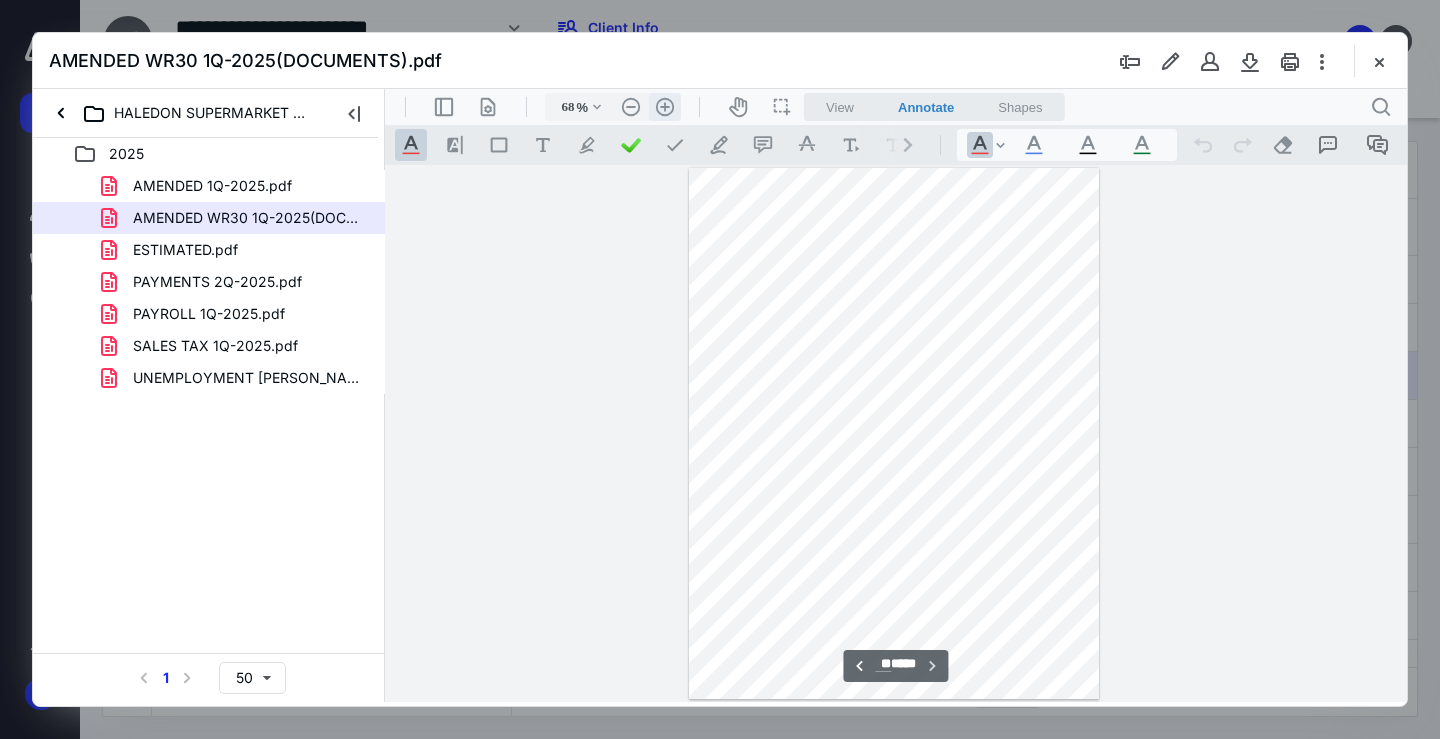 click on ".cls-1{fill:#abb0c4;} icon - header - zoom - in - line" at bounding box center (665, 107) 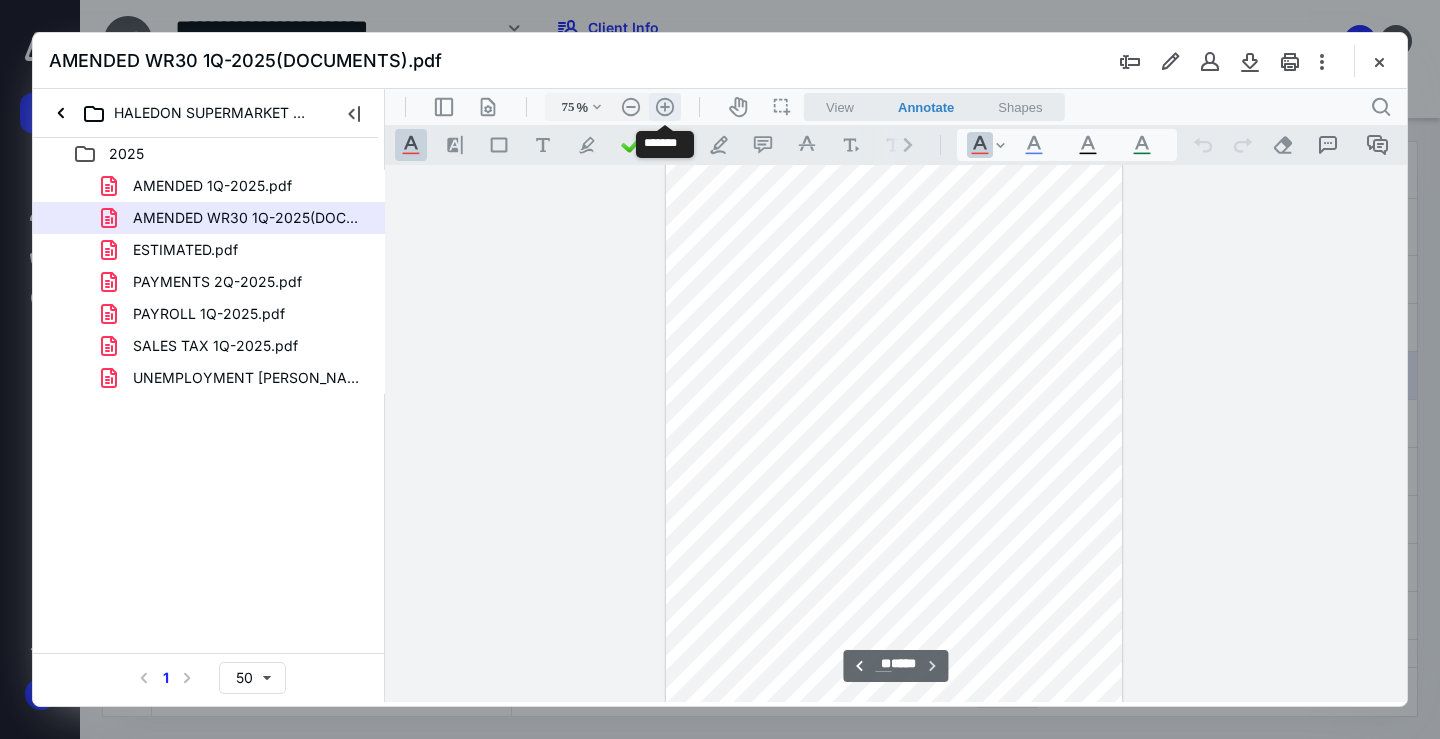 click on ".cls-1{fill:#abb0c4;} icon - header - zoom - in - line" at bounding box center (665, 107) 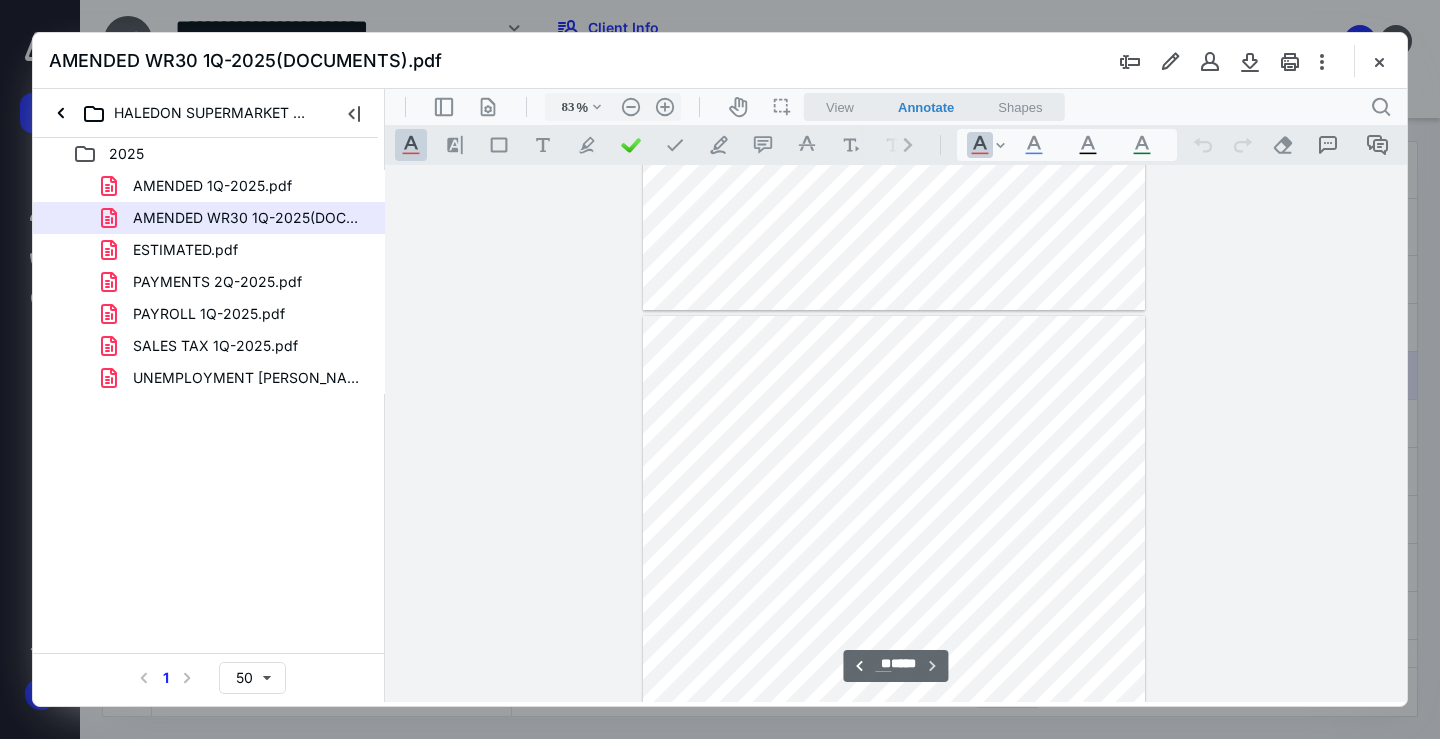 type on "*" 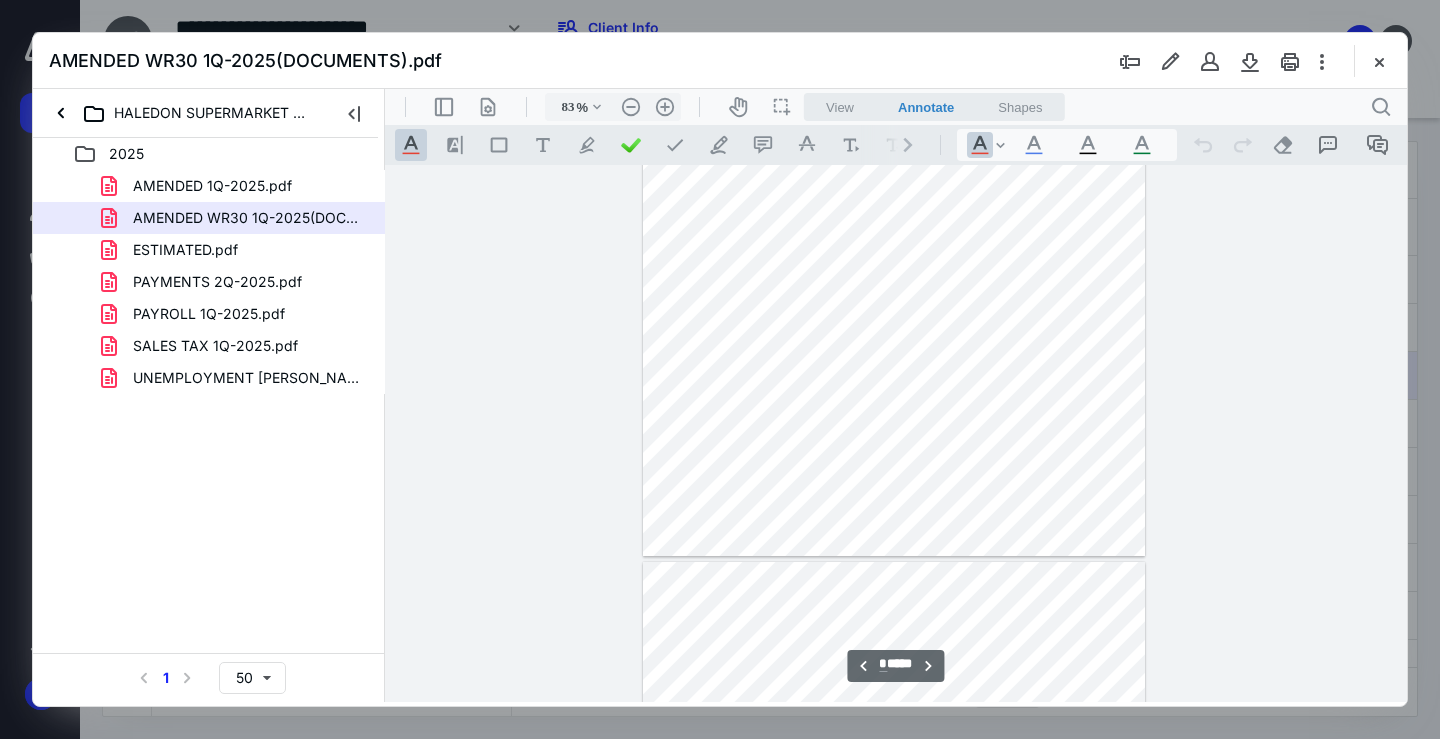 scroll, scrollTop: 5465, scrollLeft: 0, axis: vertical 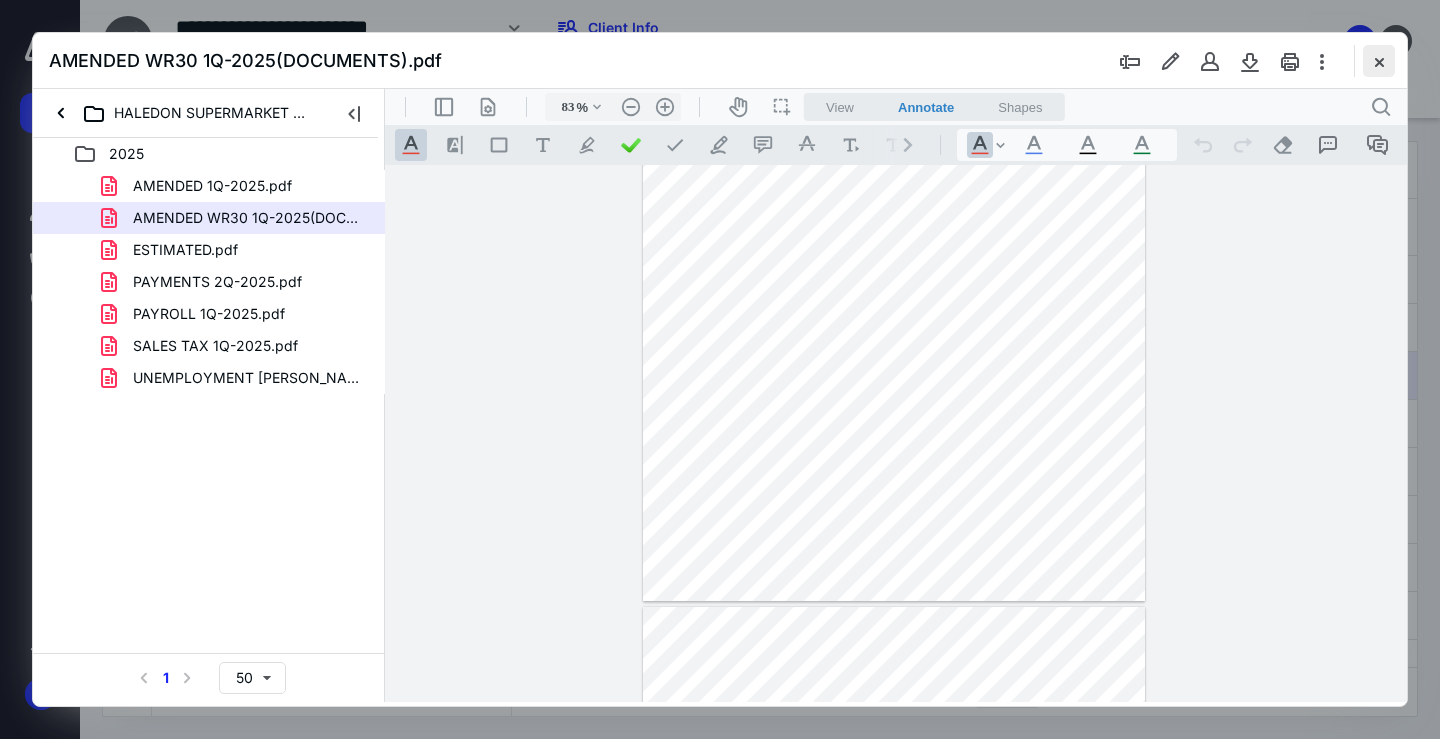 click at bounding box center (1379, 61) 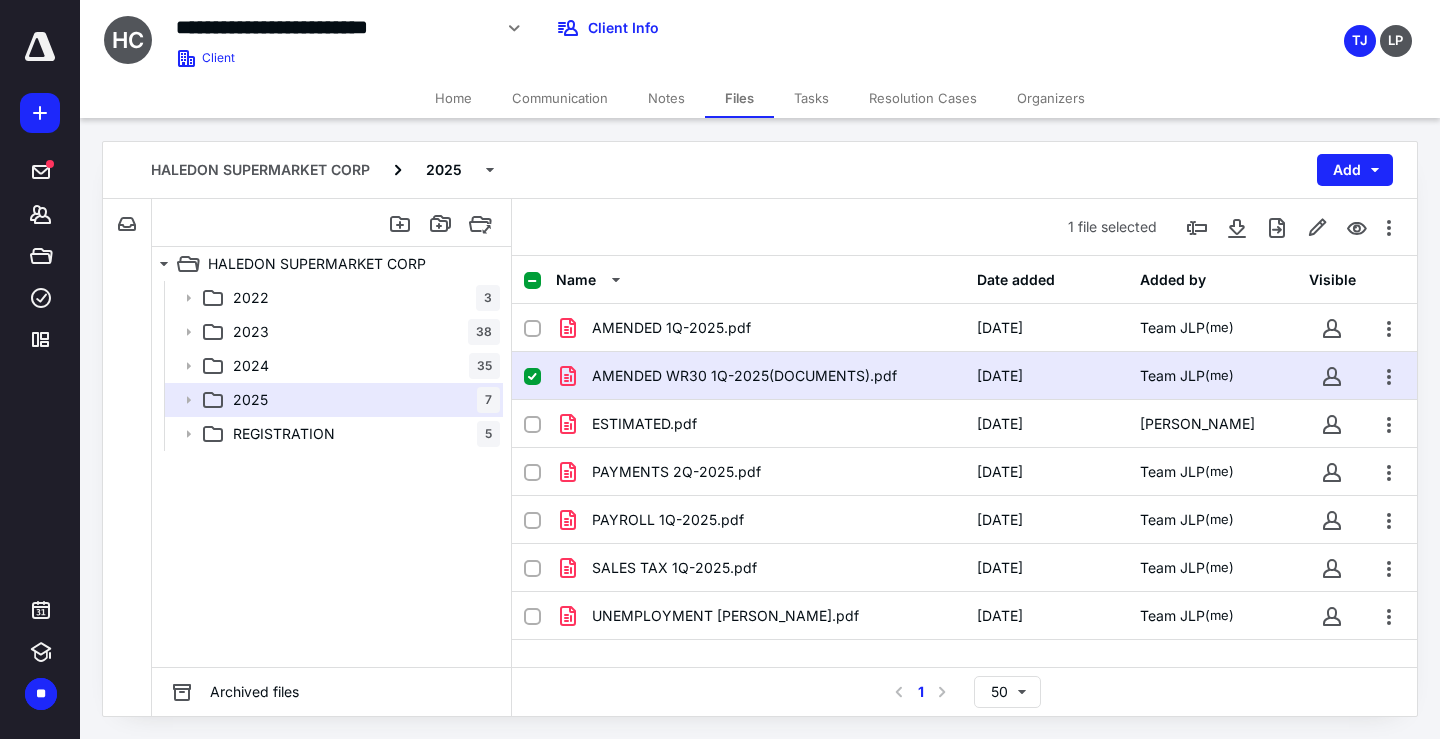 click on "HALEDON SUPERMARKET CORP 2025   Add File Inbox: HALEDON SUPERMARKET CORP This inbox does not have any files HALEDON SUPERMARKET CORP 2022 3 2023 38 2024 35 2025 7 REGISTRATION 5 2022 3 2023 38 2024 35 2025 7 REGISTRATION 5 Archived files 1 file selected Name Date added Added by Visible AMENDED 1Q-2025.pdf 7/1/2025 Team JLP  (me) AMENDED WR30 1Q-2025(DOCUMENTS).pdf 7/1/2025 Team JLP  (me) ESTIMATED.pdf 3/14/2025 Lia Palomino Paneque PAYMENTS 2Q-2025.pdf 6/25/2025 Team JLP  (me) PAYROLL 1Q-2025.pdf 4/22/2025 Team JLP  (me) SALES TAX 1Q-2025.pdf 6/25/2025 Team JLP  (me) UNEMPLOYMENT MARIA R DAVALOS.pdf 7/1/2025 Team JLP  (me) Select a page number for more results 1 50" at bounding box center [760, 429] 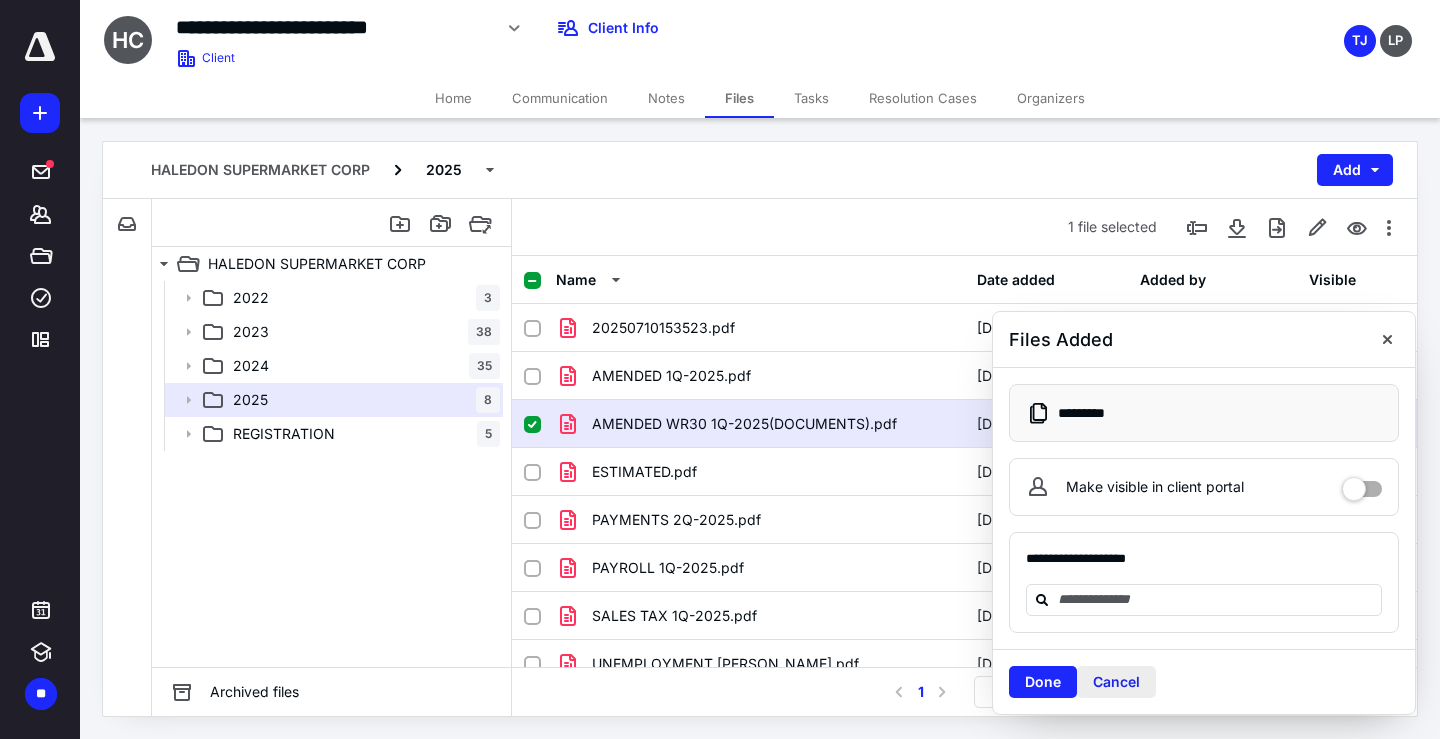 click on "Cancel" at bounding box center (1116, 682) 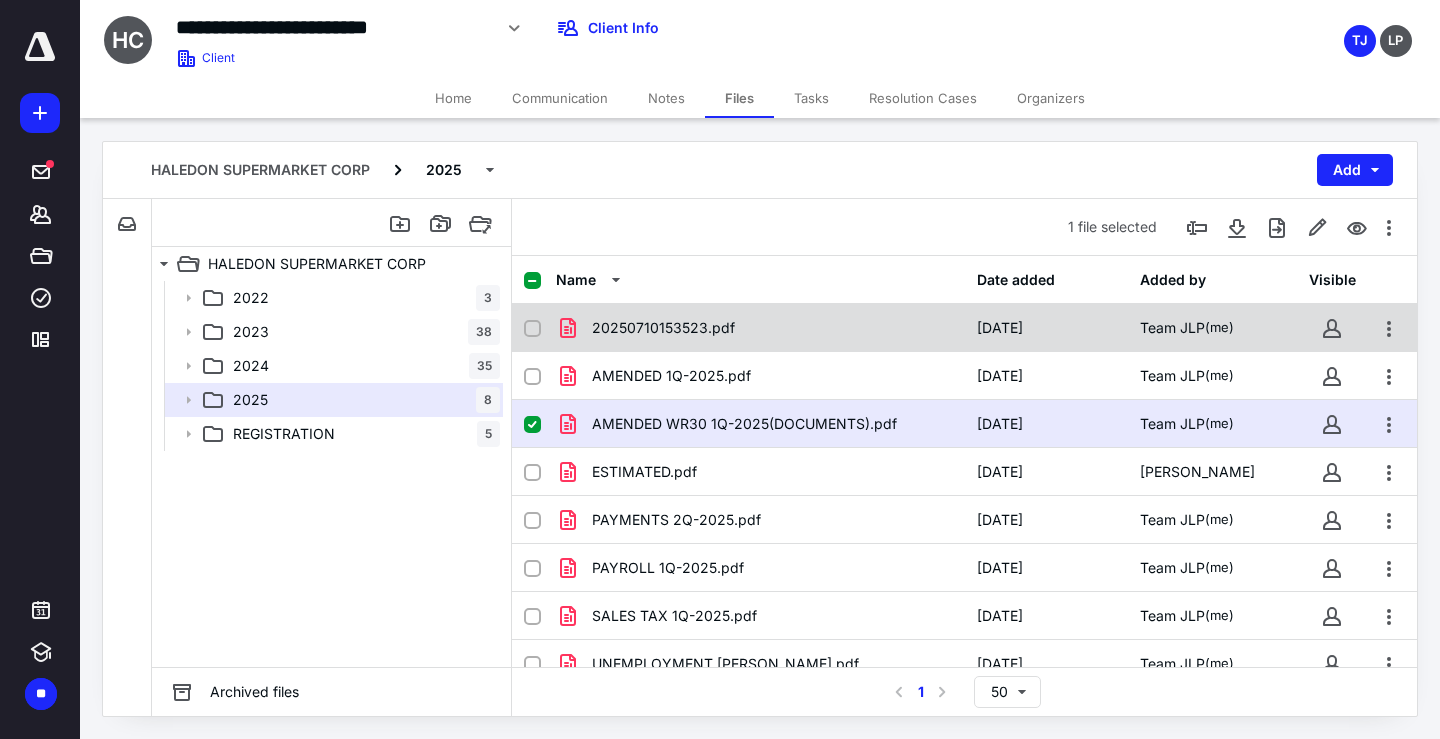 checkbox on "false" 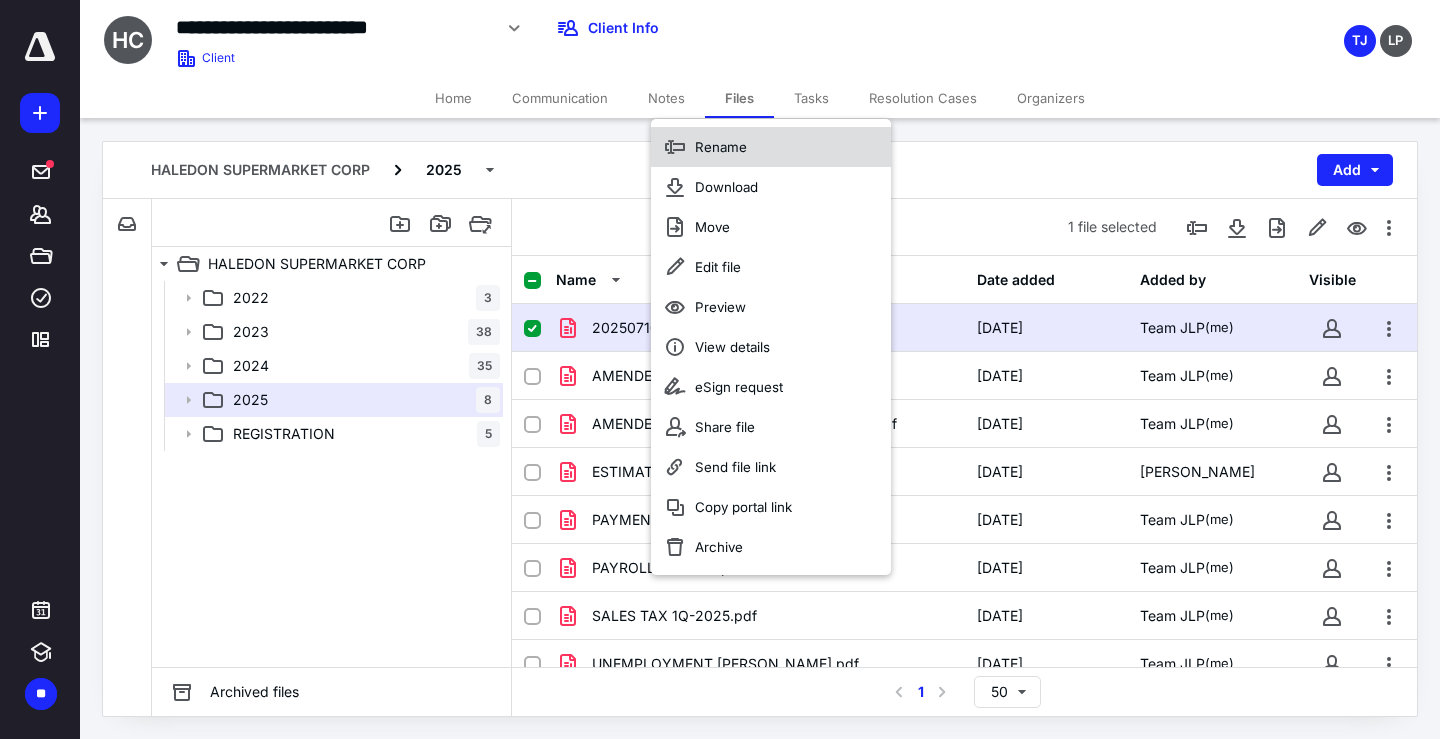 click on "Rename" at bounding box center (721, 147) 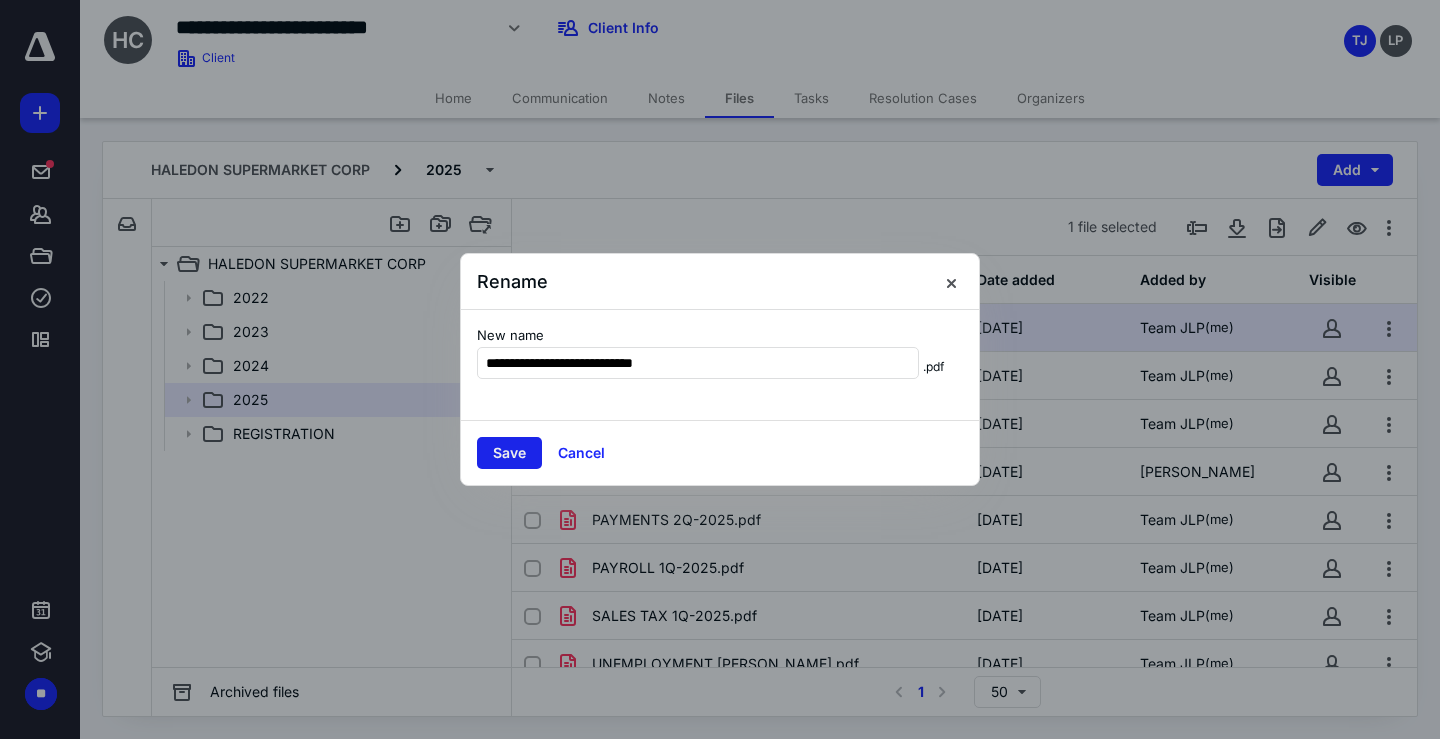 type on "**********" 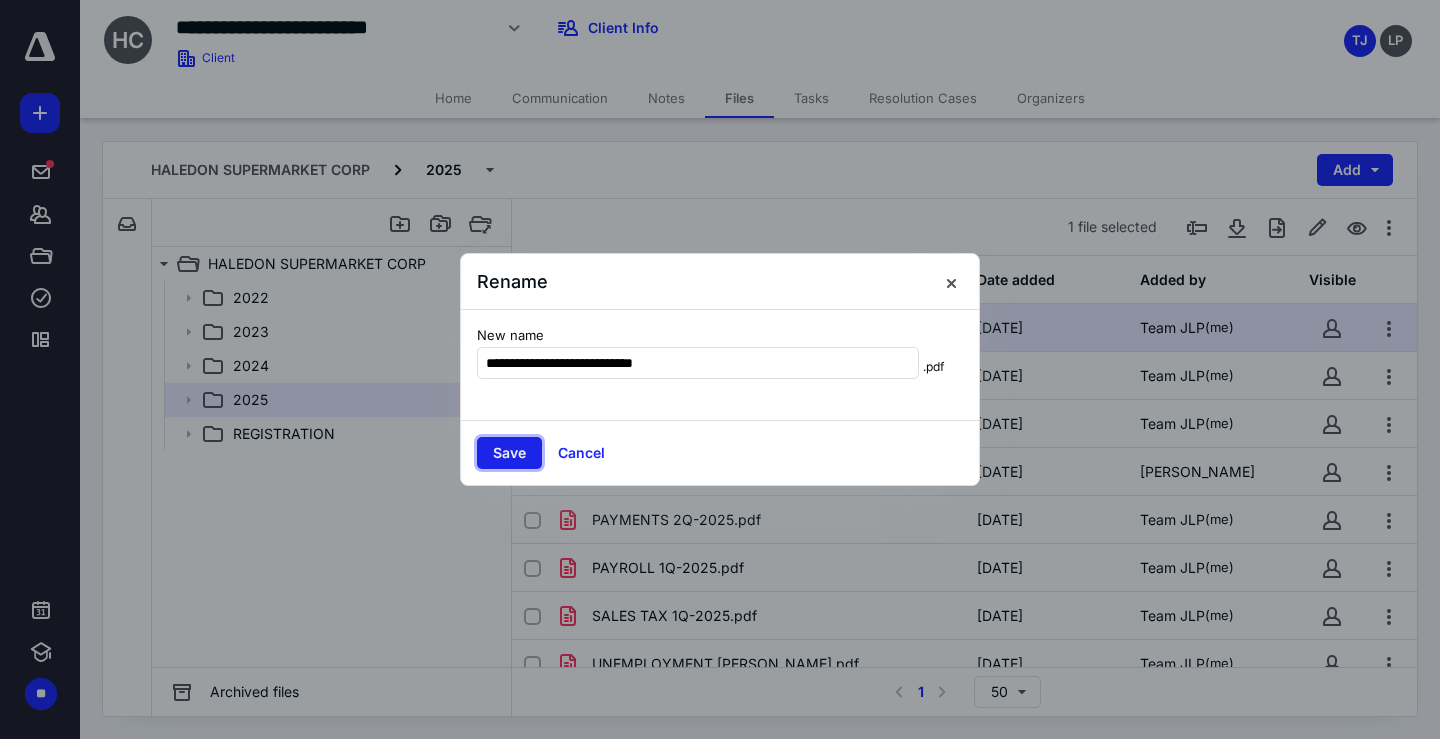 click on "Save" at bounding box center (509, 453) 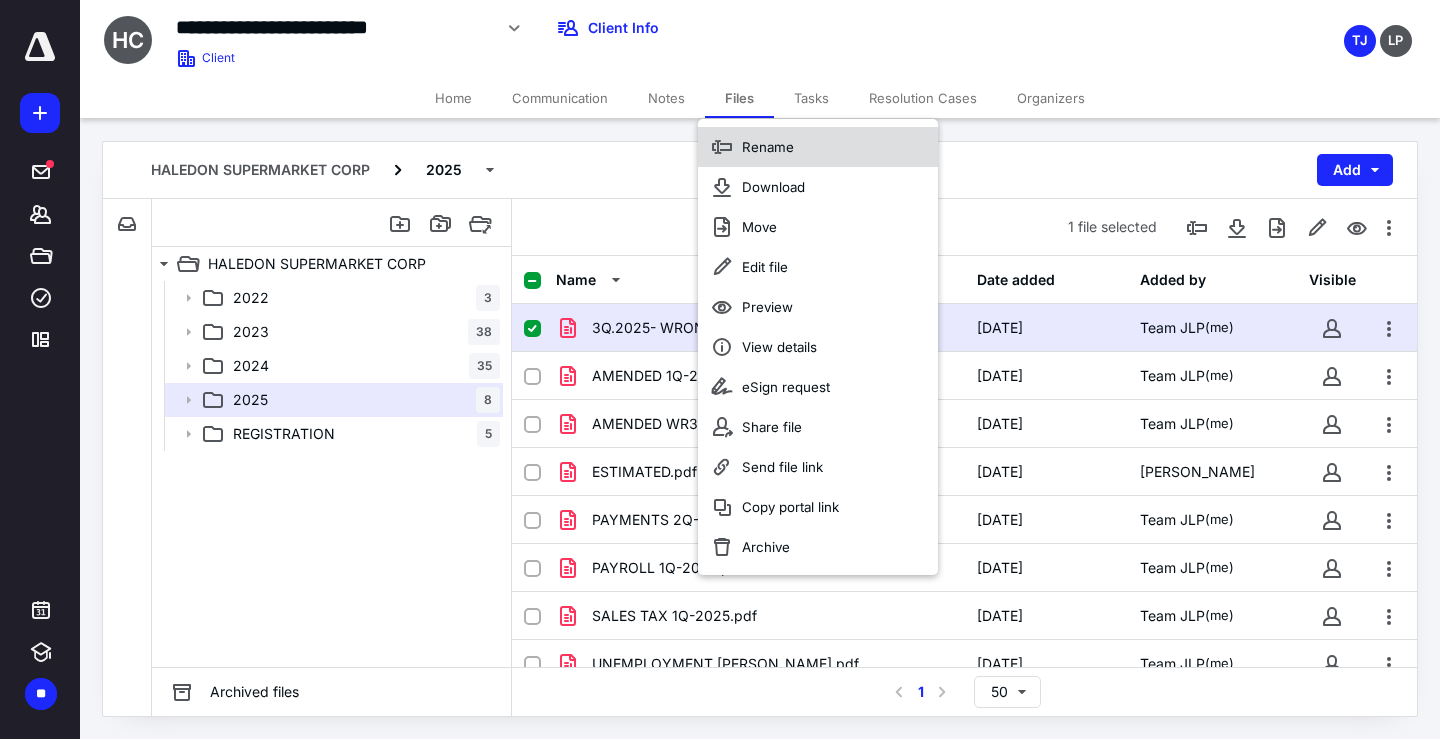 click on "Rename" at bounding box center (768, 147) 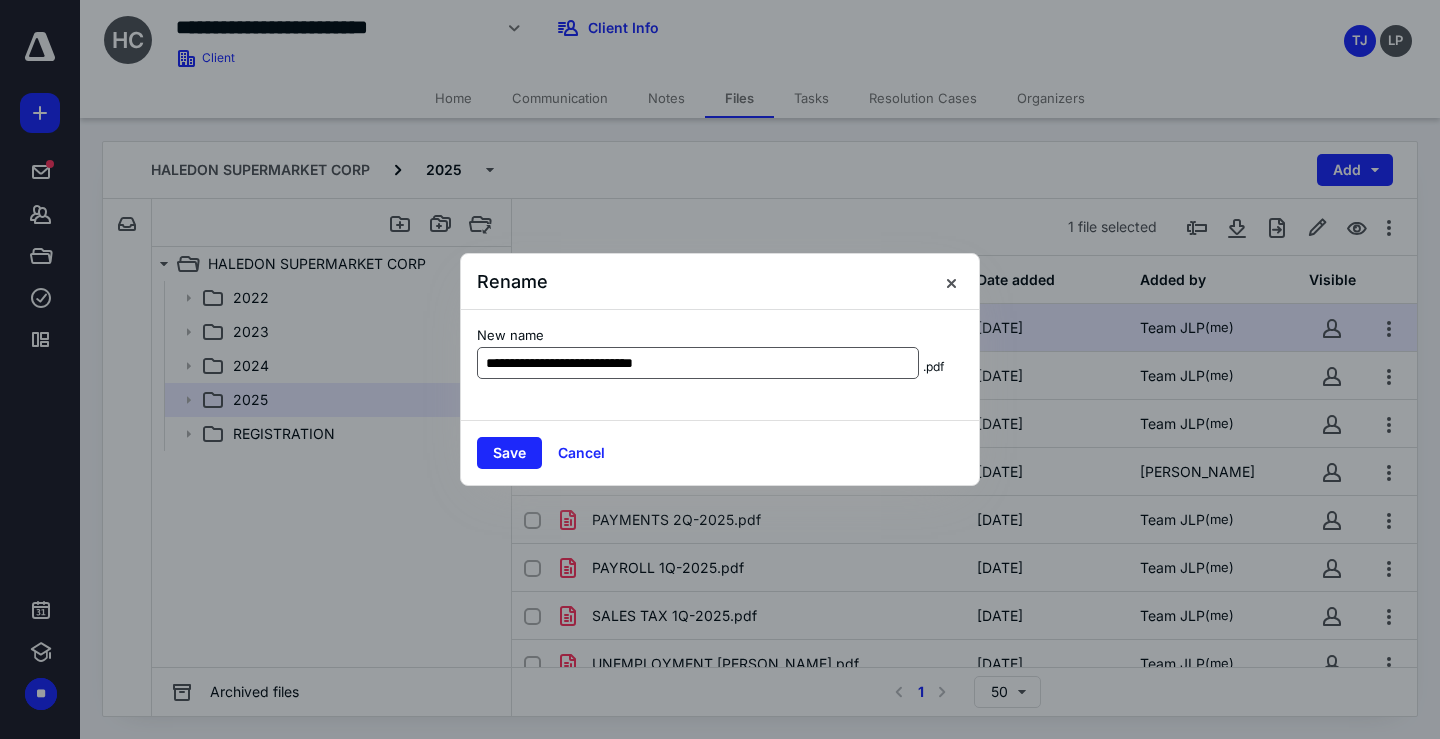 click on "**********" at bounding box center [698, 363] 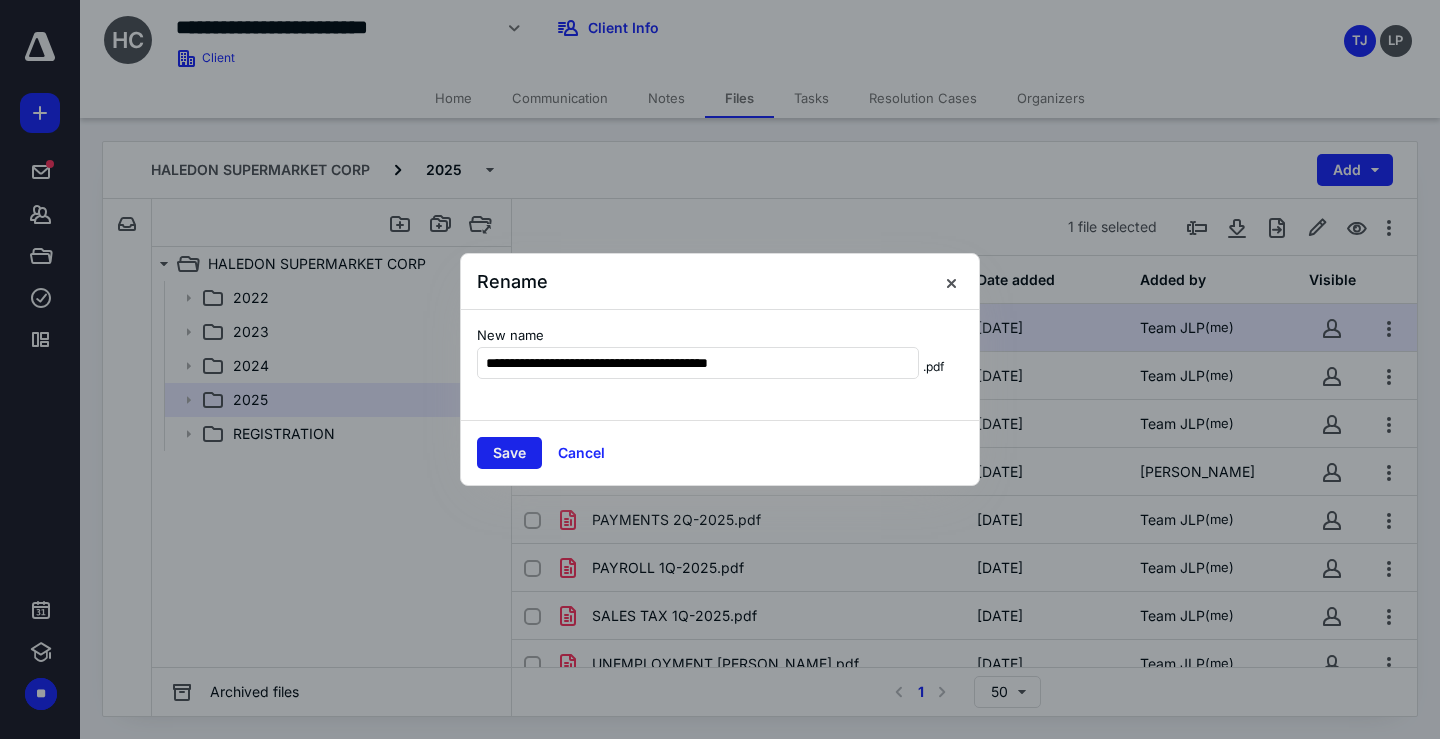 type on "**********" 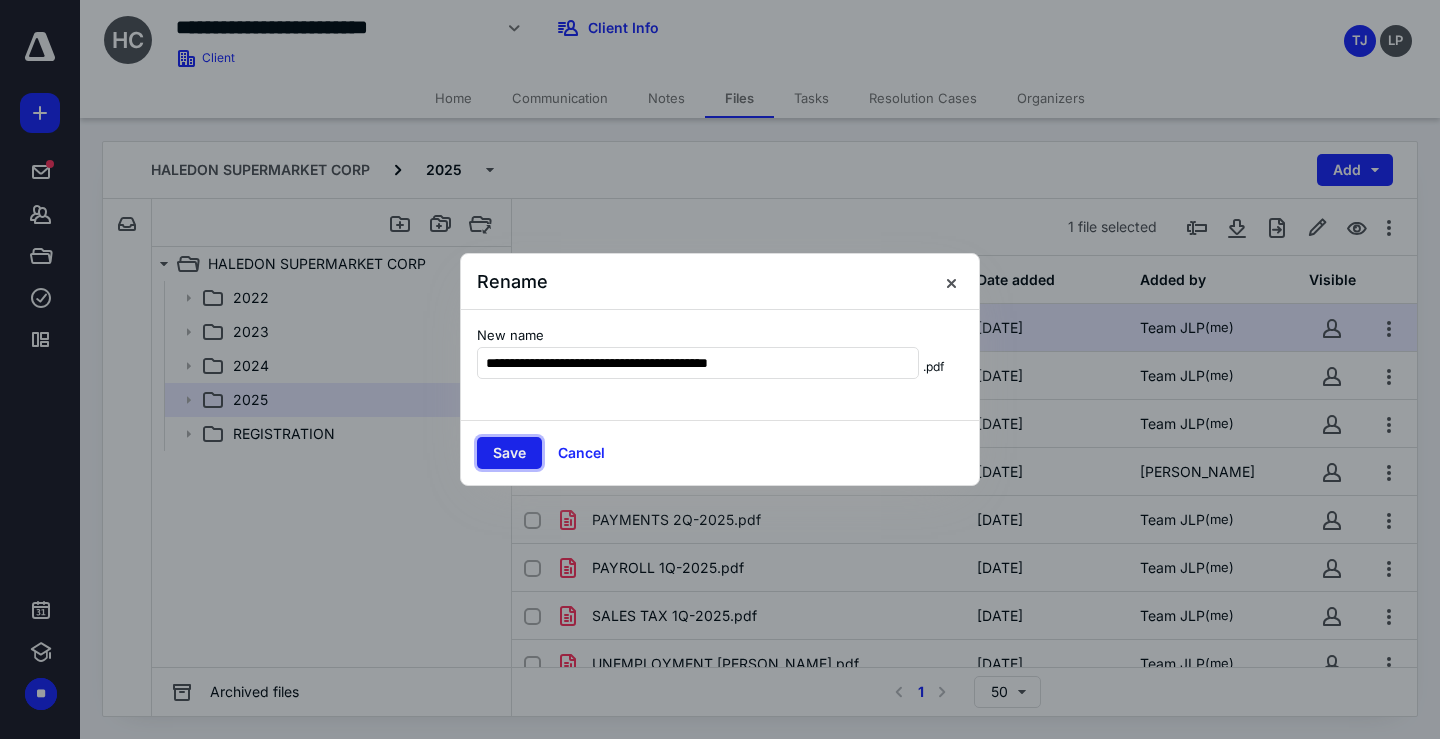 click on "Save" at bounding box center [509, 453] 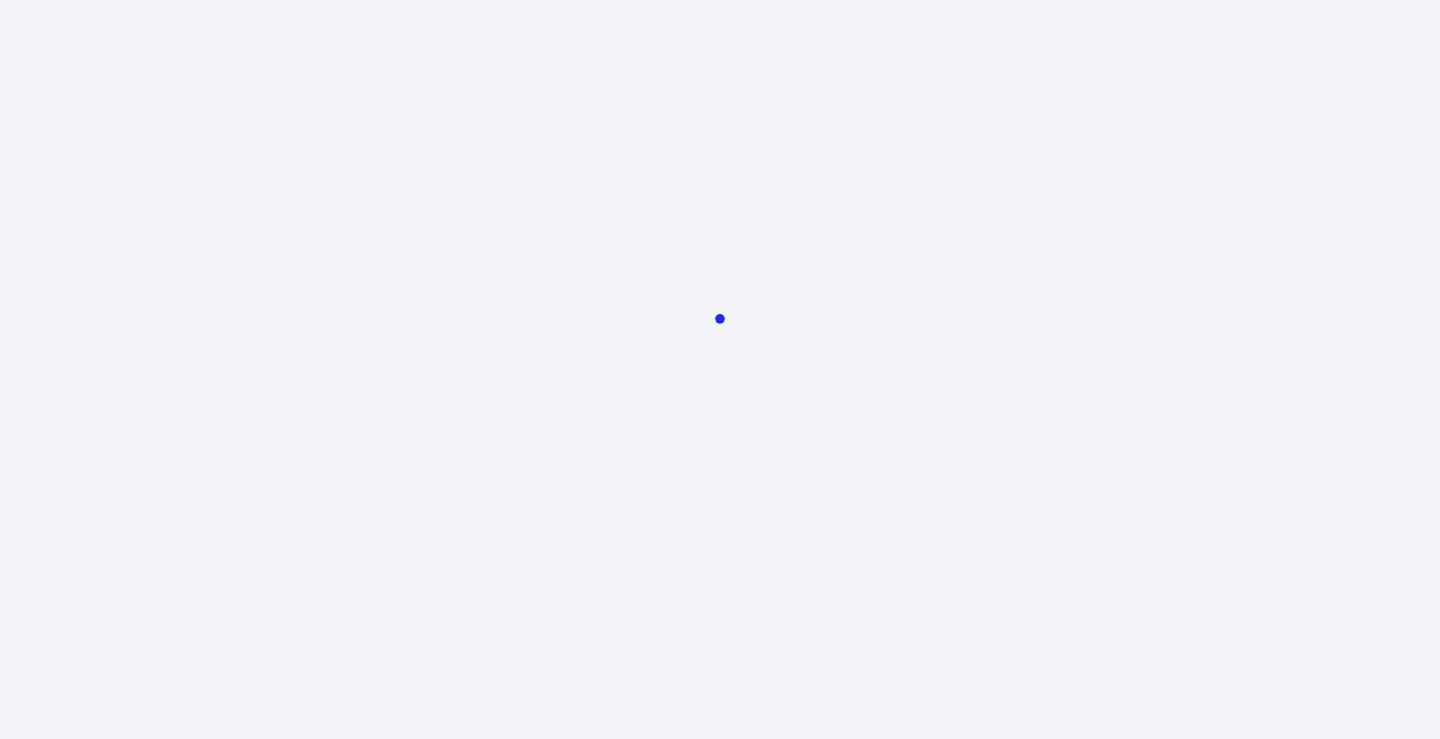 scroll, scrollTop: 0, scrollLeft: 0, axis: both 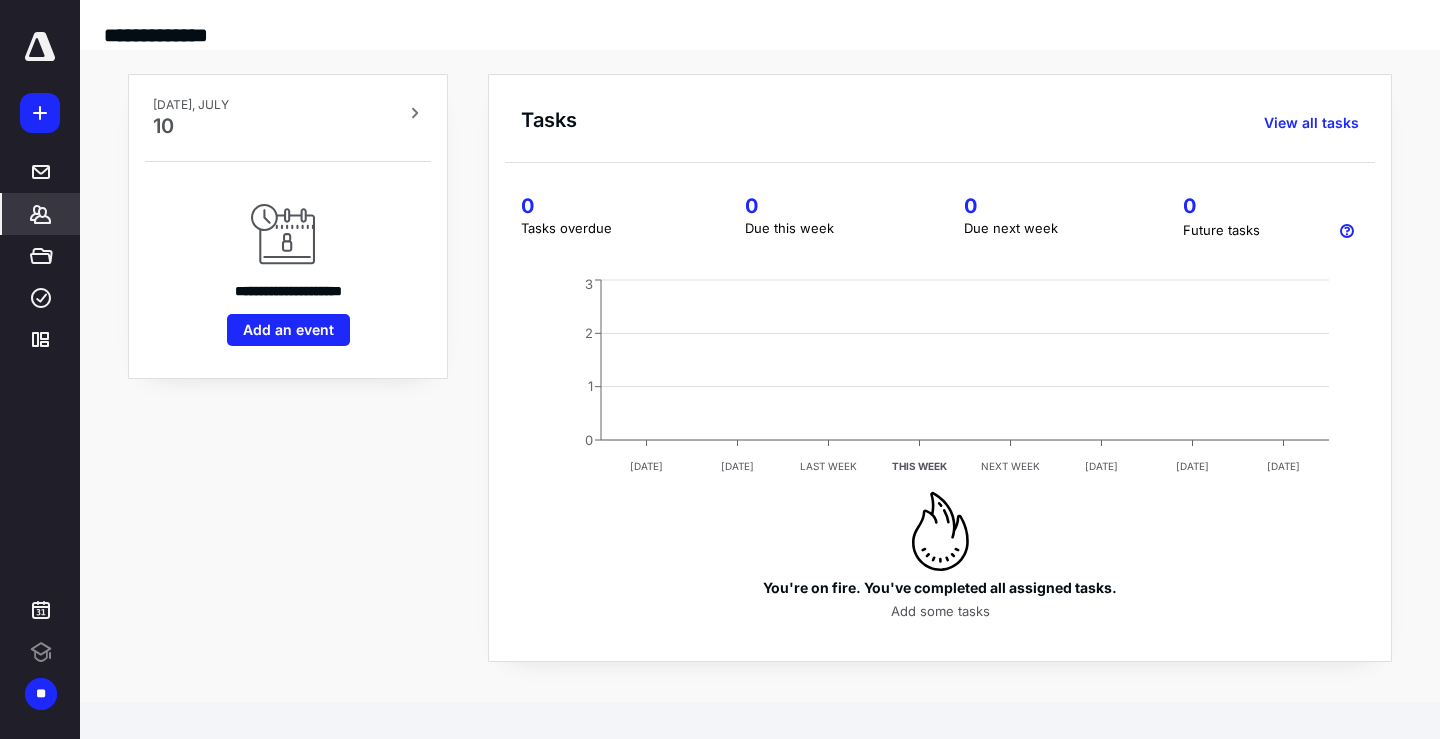 click on "*******" at bounding box center (41, 214) 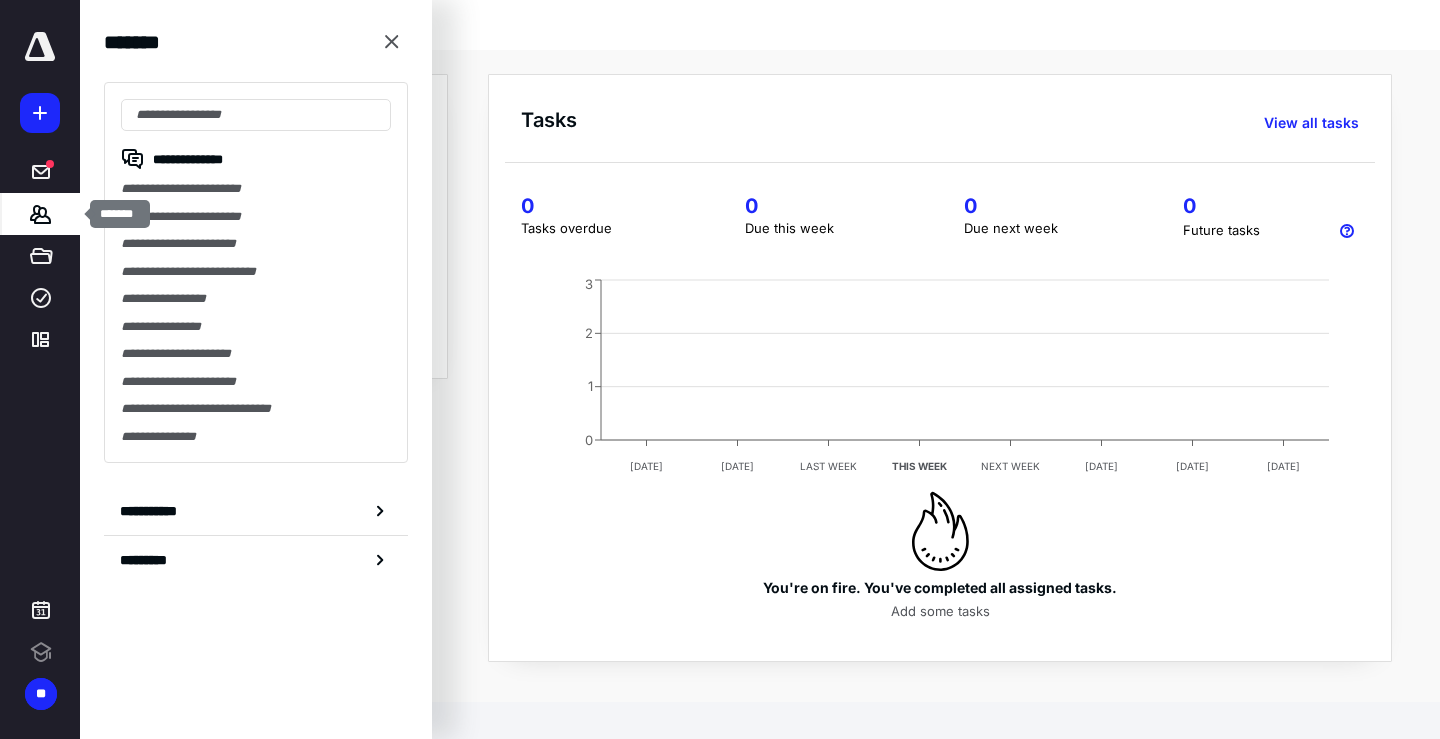 scroll, scrollTop: 0, scrollLeft: 0, axis: both 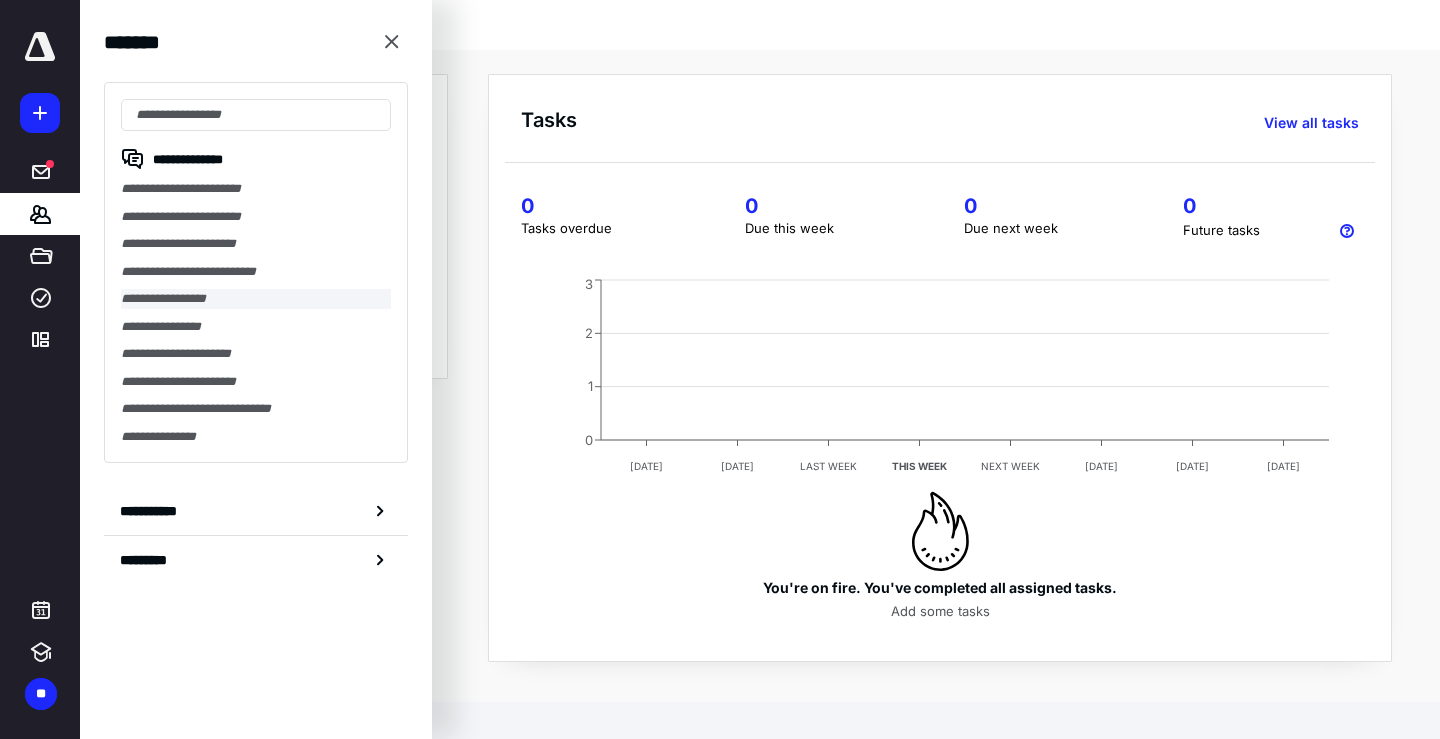 click on "**********" at bounding box center [256, 299] 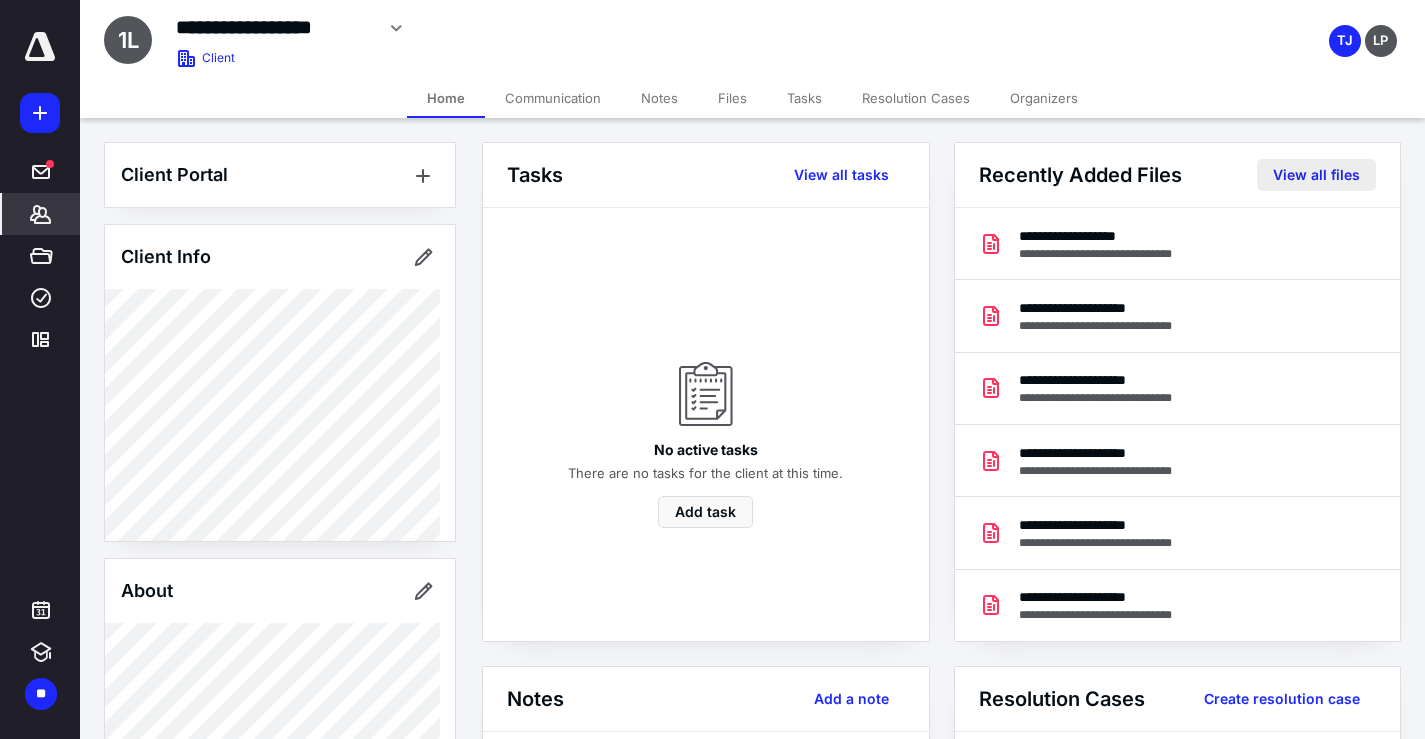 click on "View all files" at bounding box center [1316, 175] 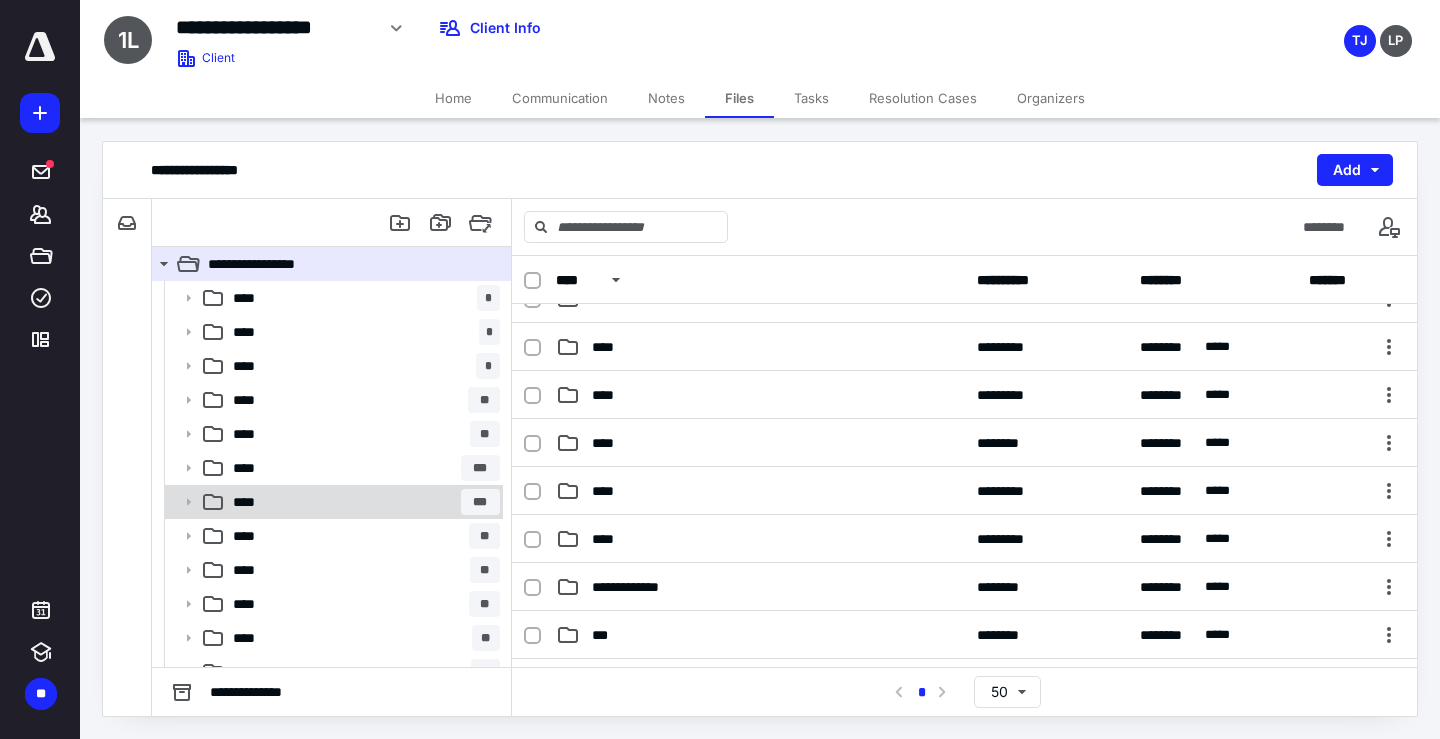 scroll, scrollTop: 400, scrollLeft: 0, axis: vertical 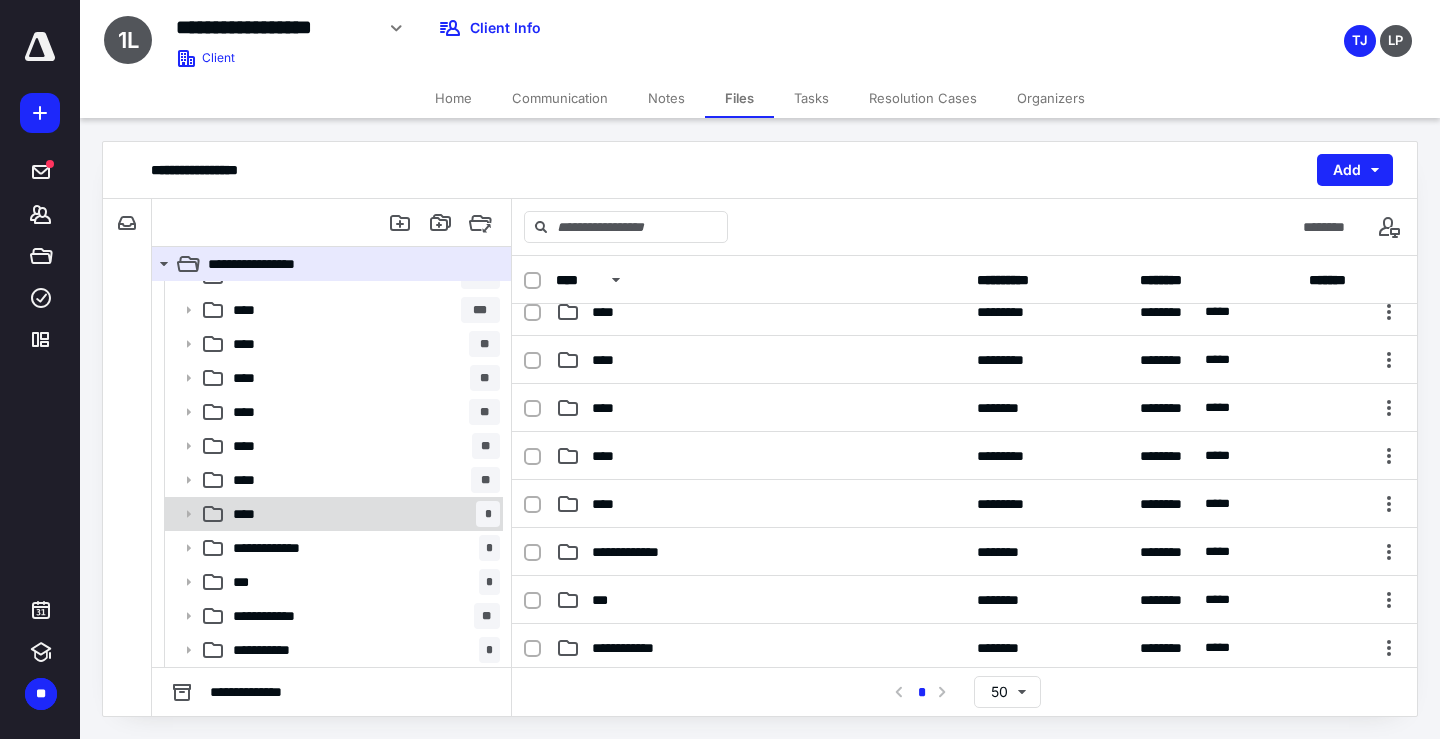 click on "**** *" at bounding box center [362, 514] 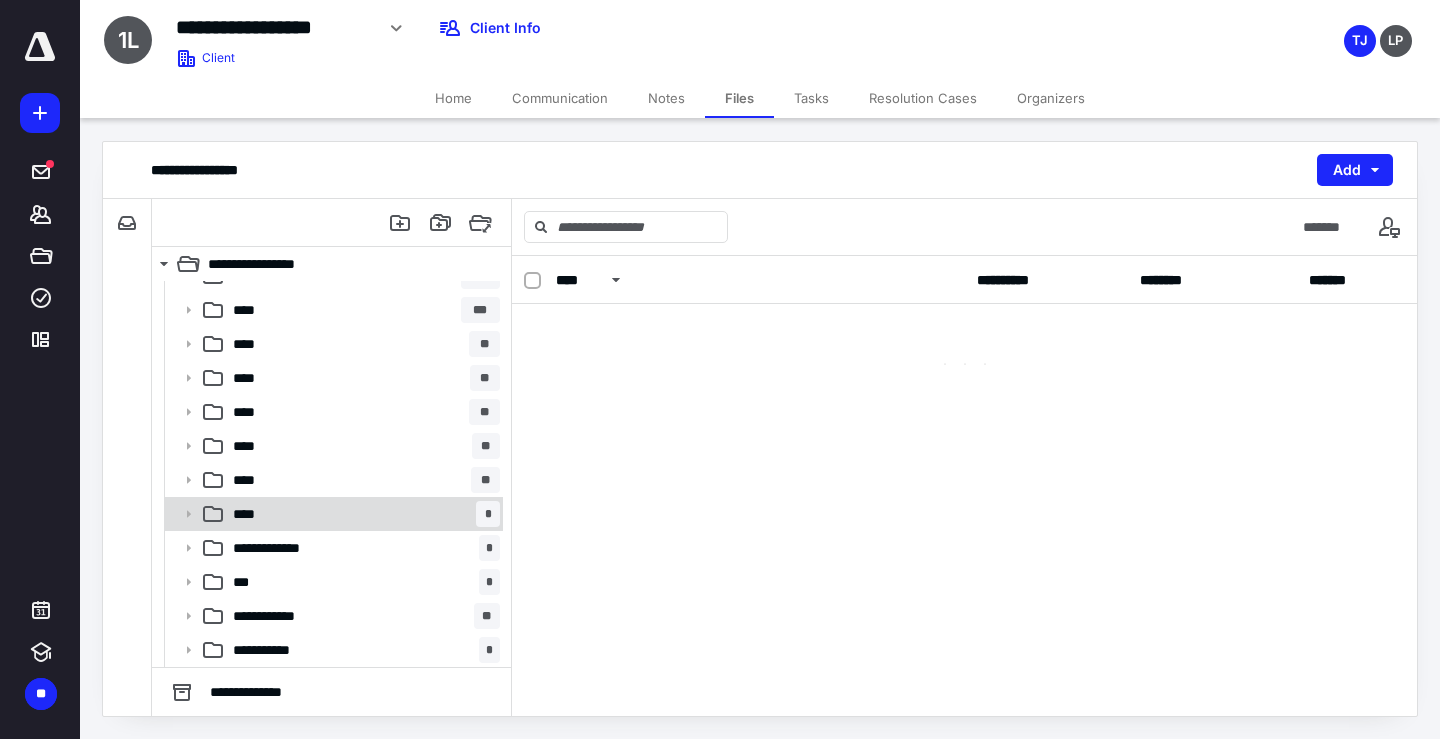 scroll, scrollTop: 0, scrollLeft: 0, axis: both 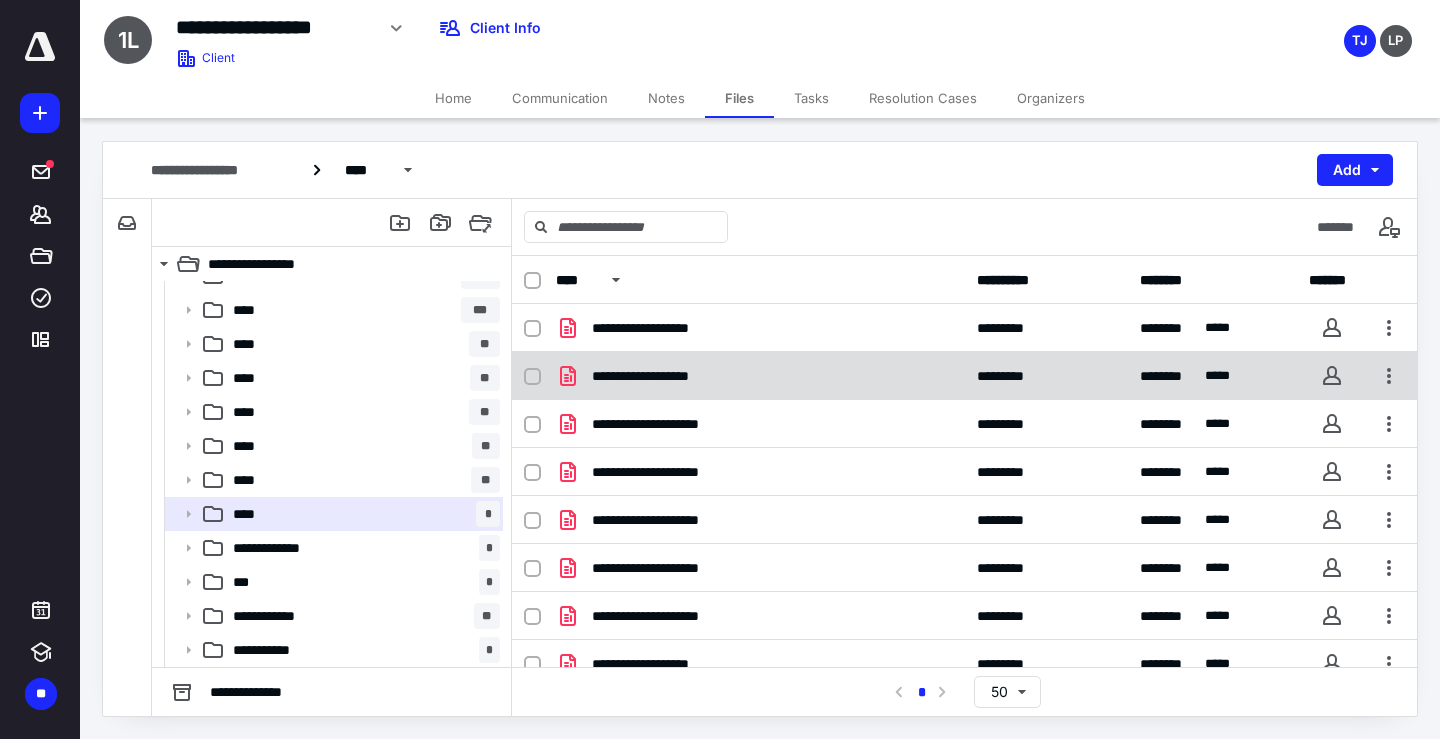 click on "**********" at bounding box center [667, 376] 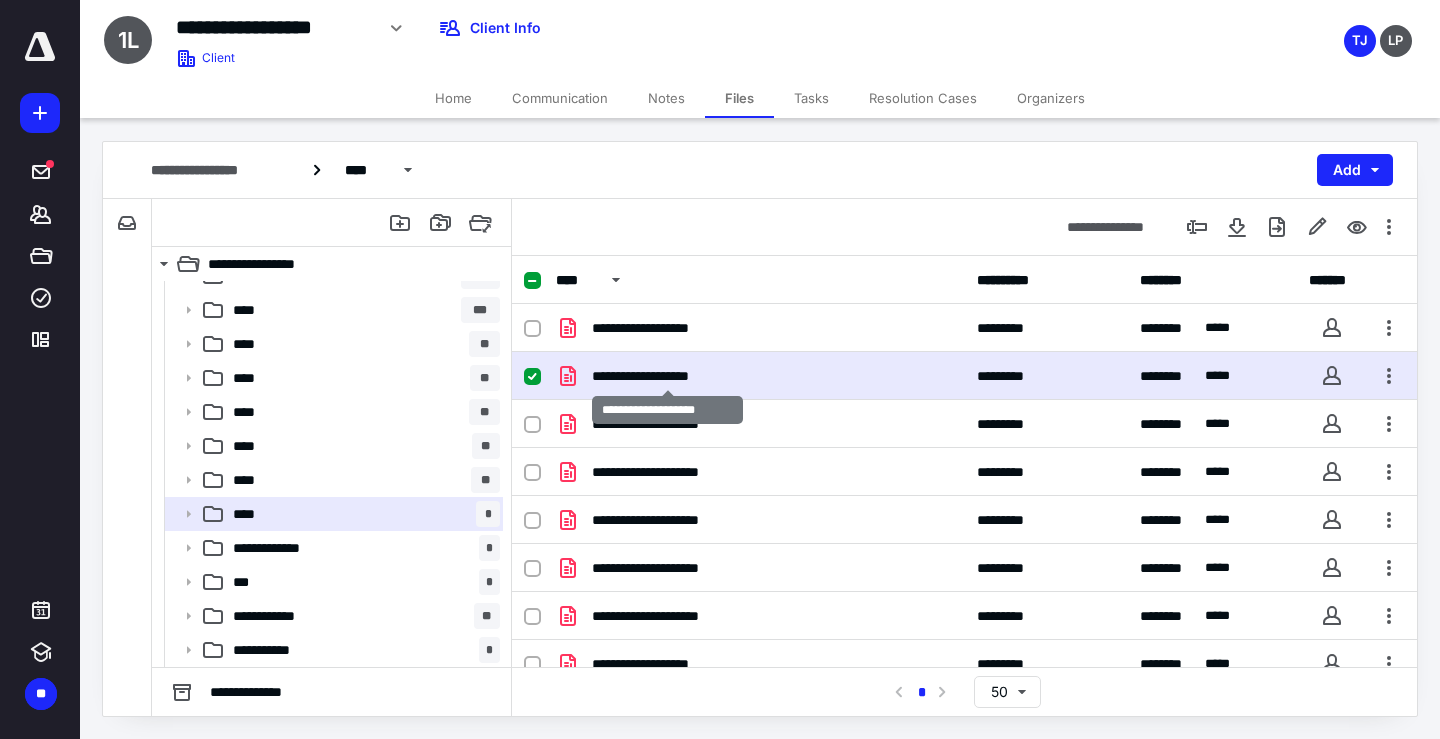 click on "**********" at bounding box center (667, 376) 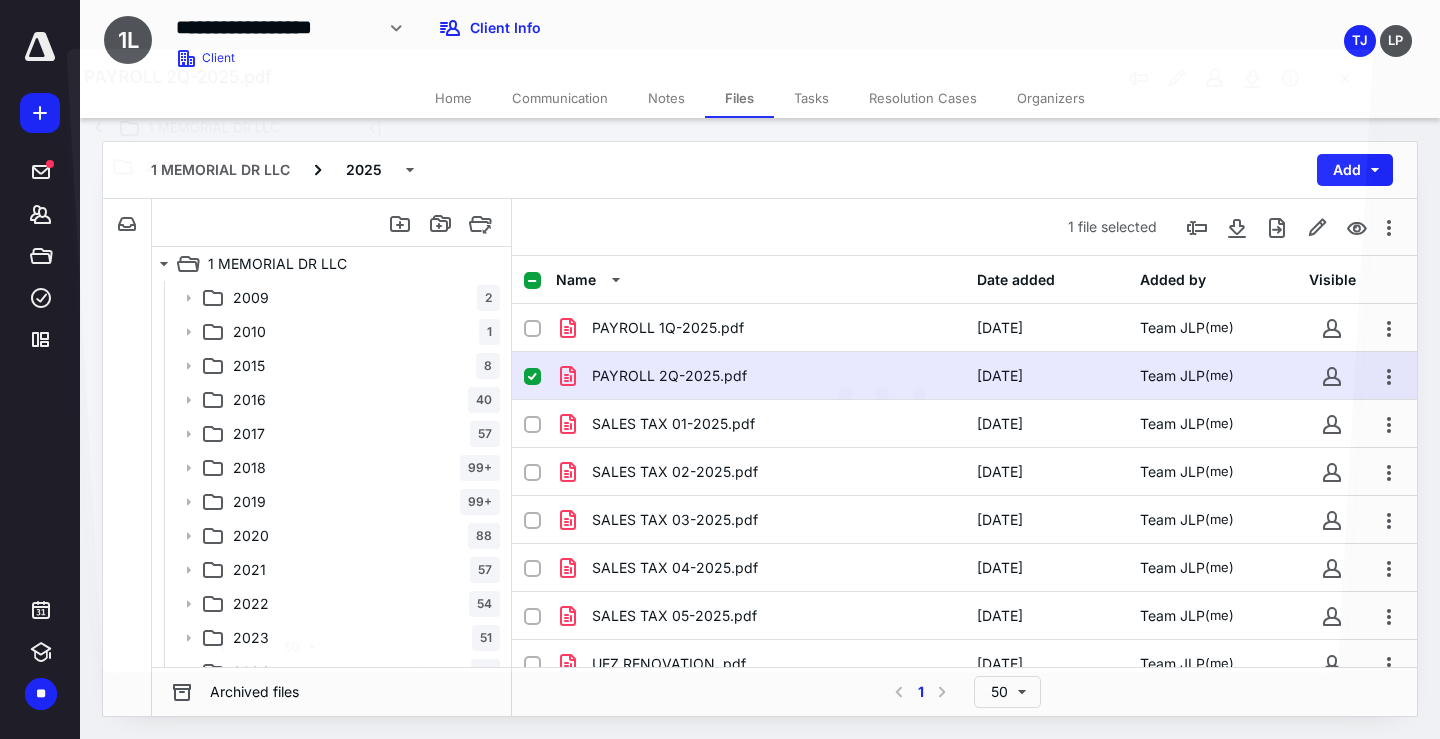 scroll, scrollTop: 192, scrollLeft: 0, axis: vertical 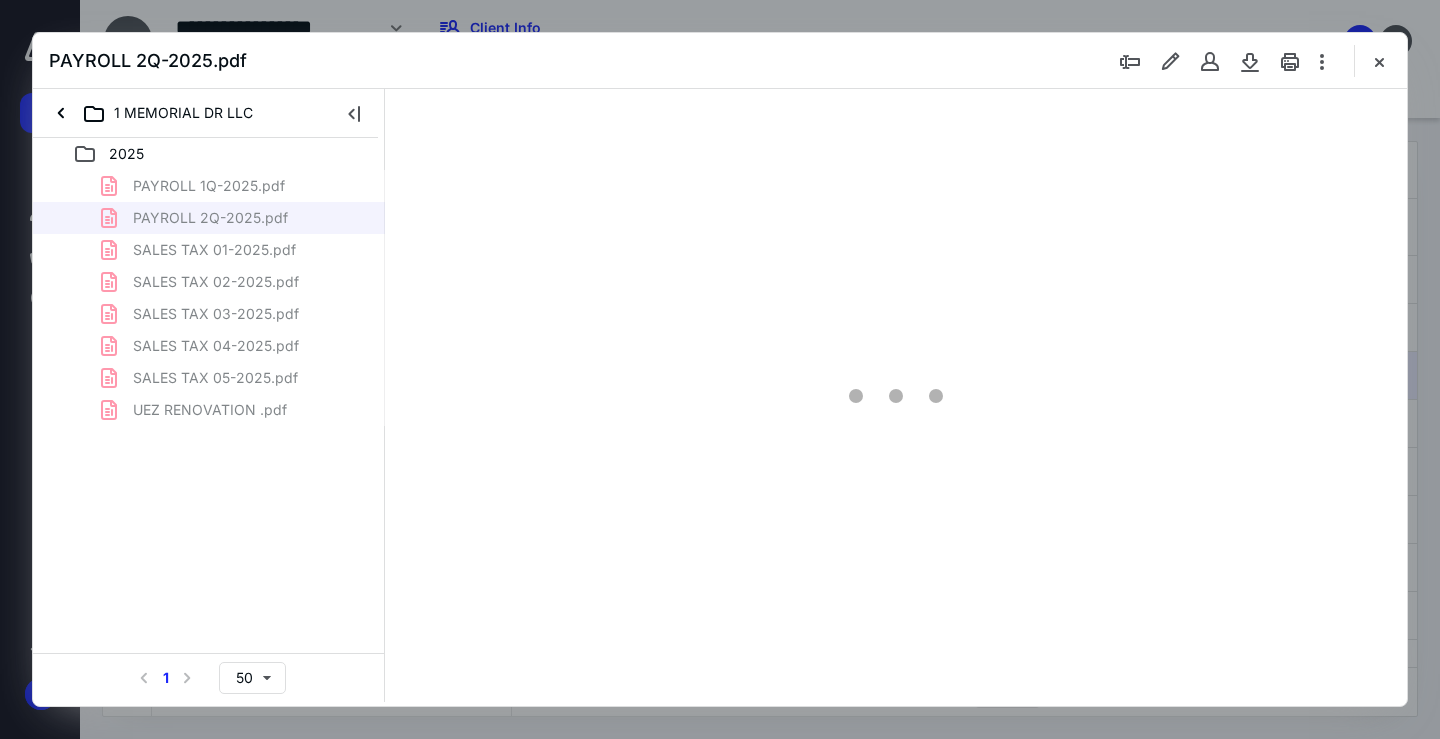 type on "68" 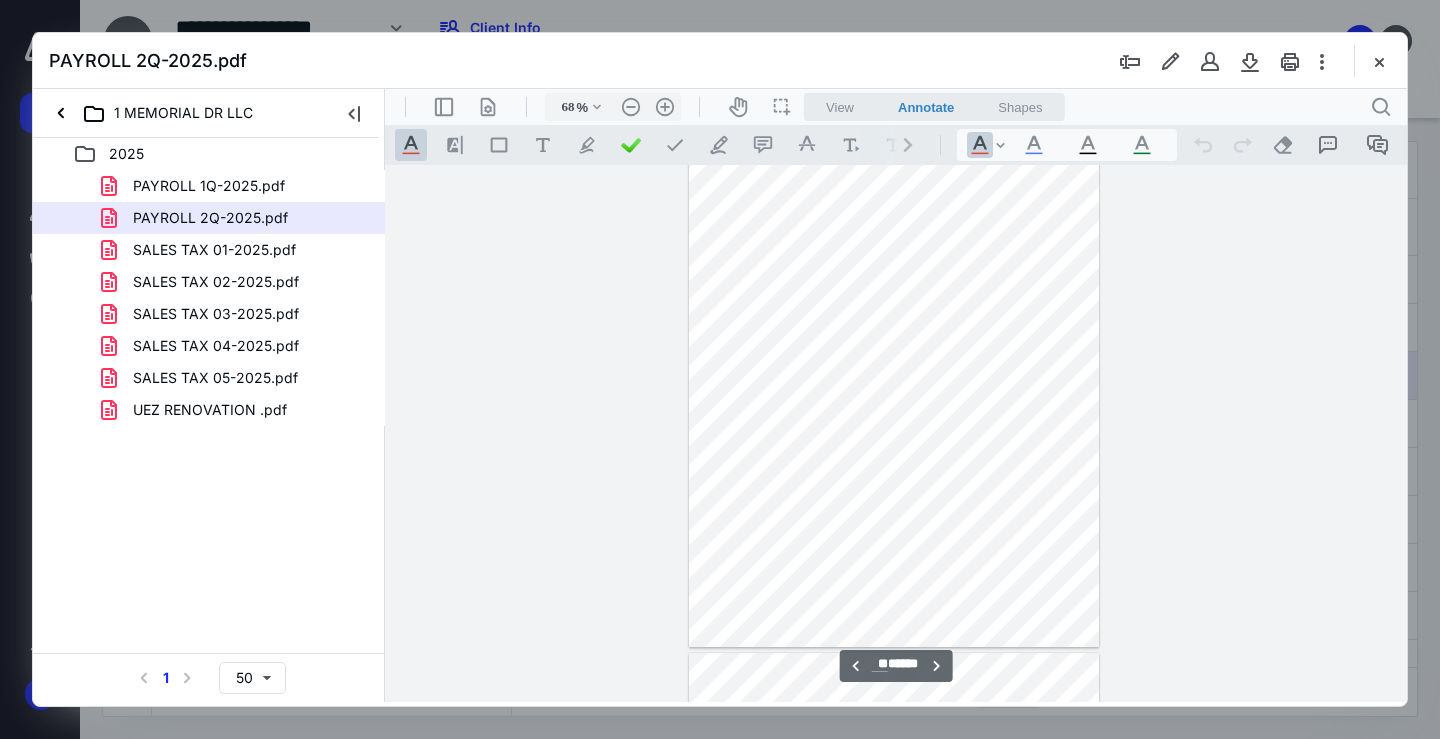scroll, scrollTop: 7379, scrollLeft: 0, axis: vertical 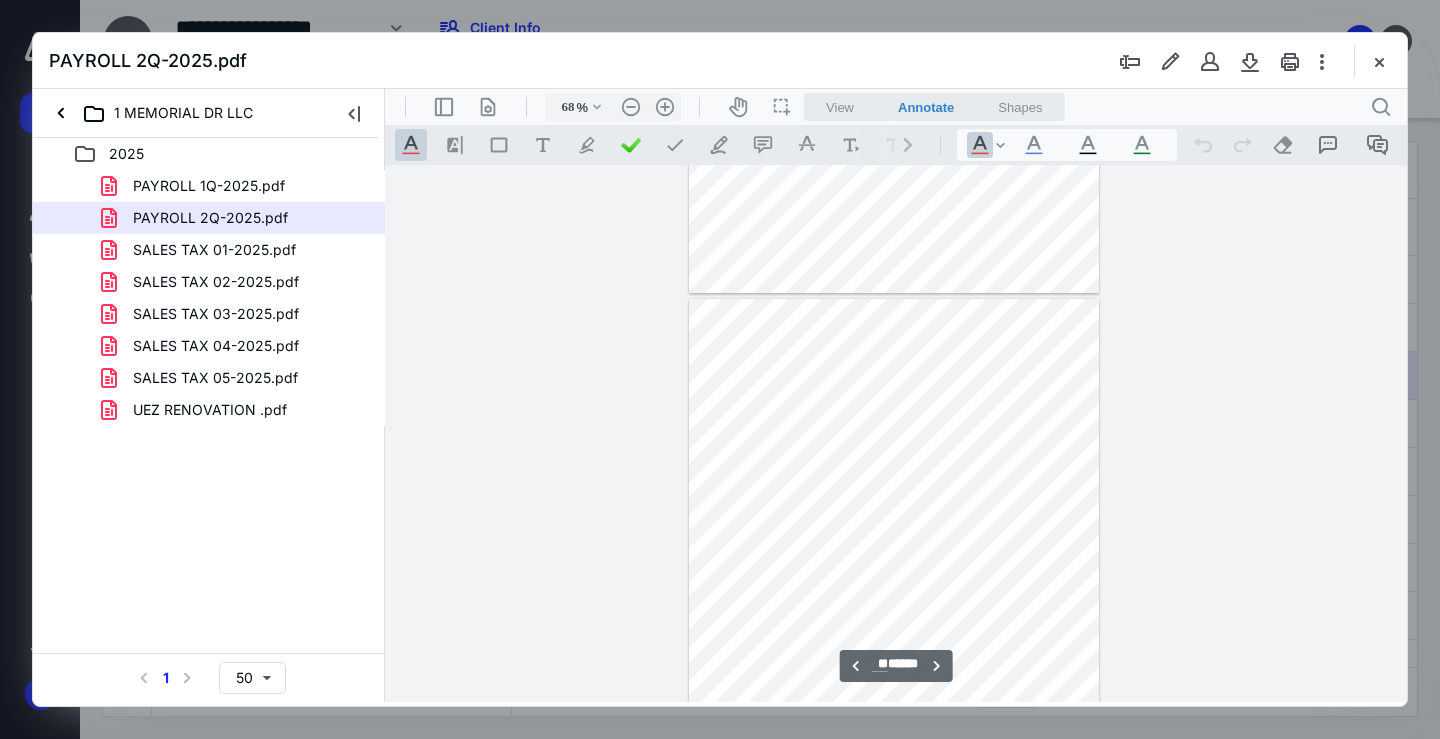 type on "**" 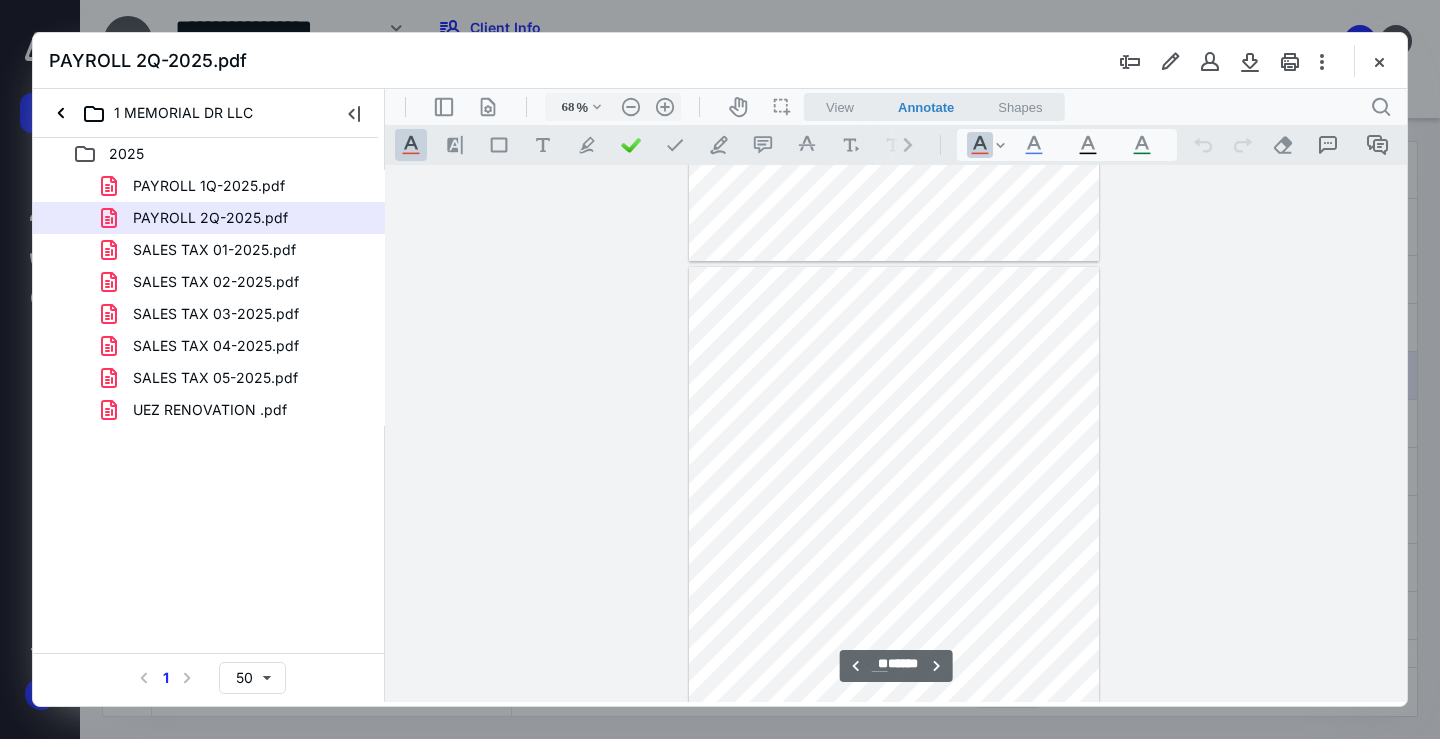scroll, scrollTop: 16579, scrollLeft: 0, axis: vertical 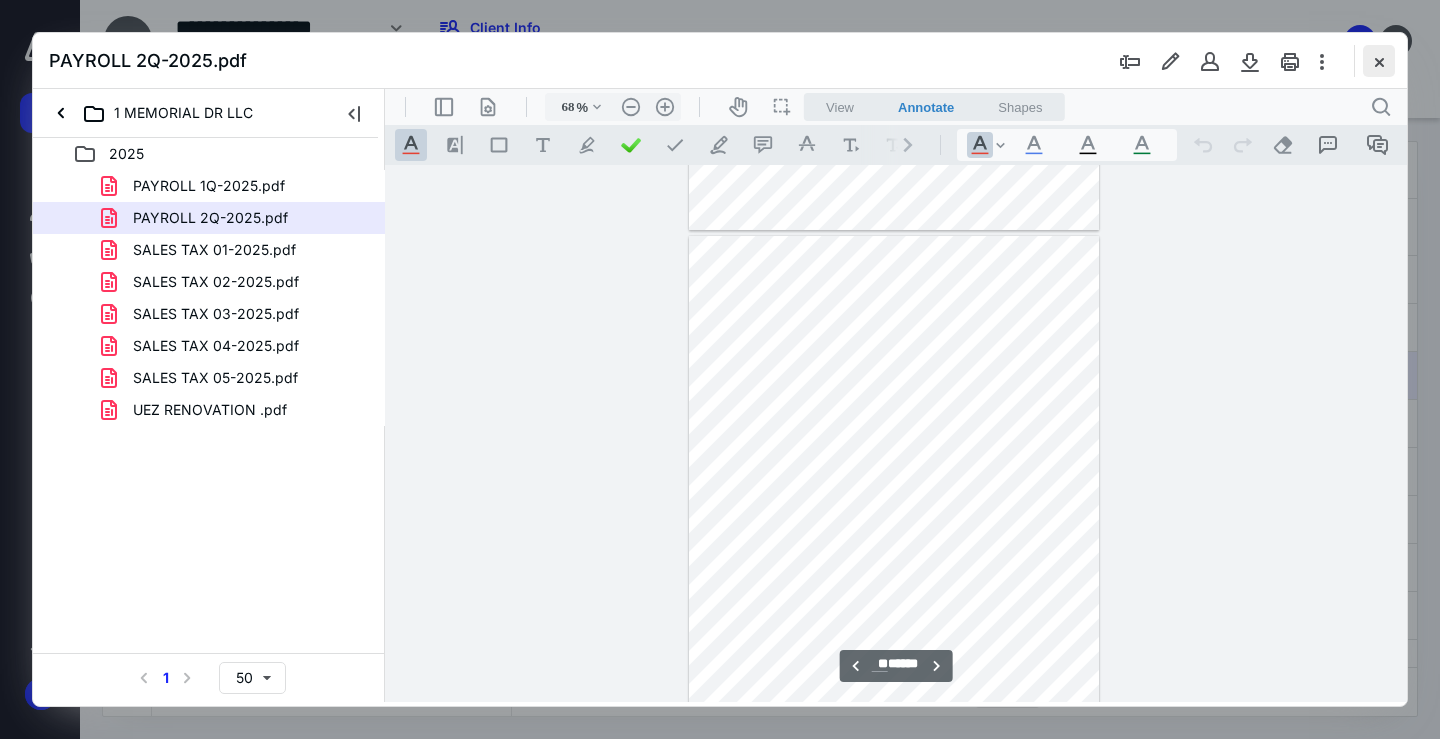 click at bounding box center [1379, 61] 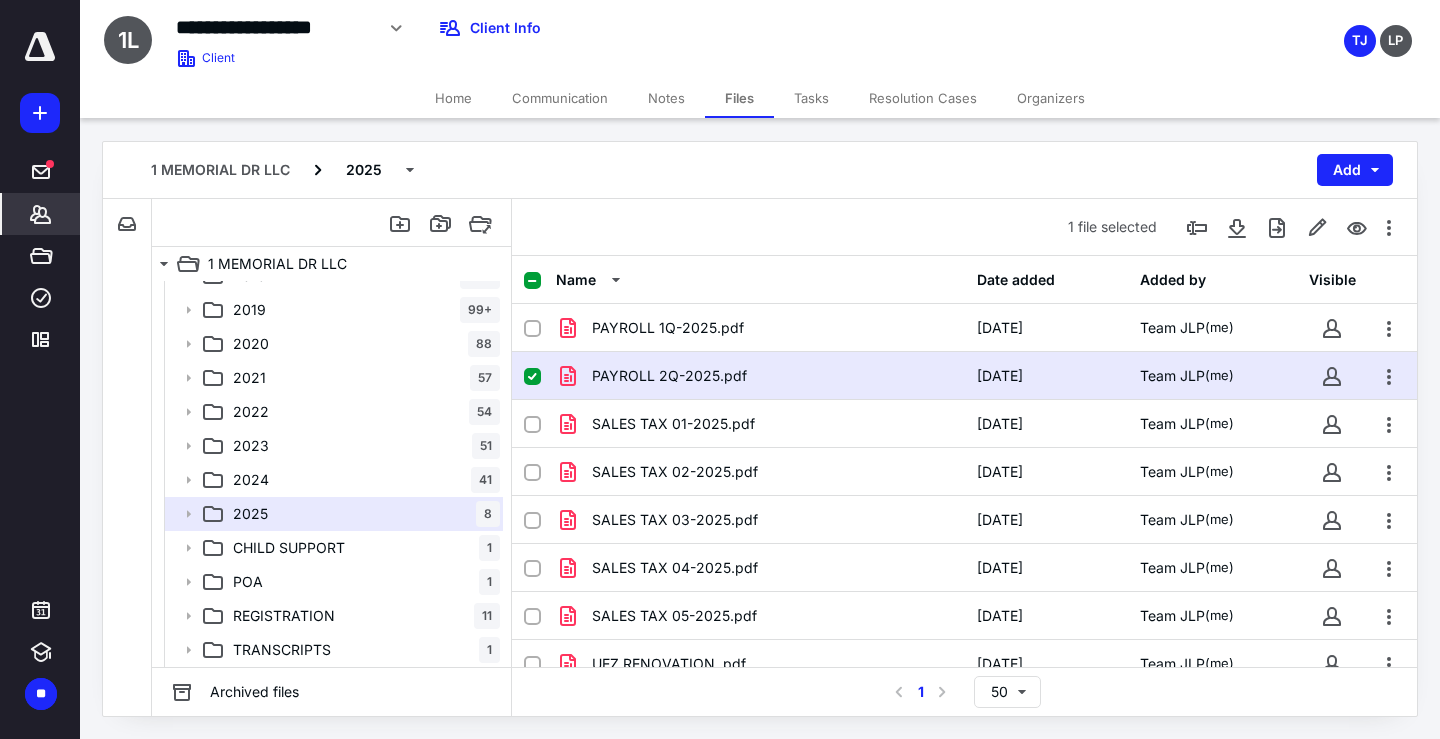 click on "*******" at bounding box center [41, 214] 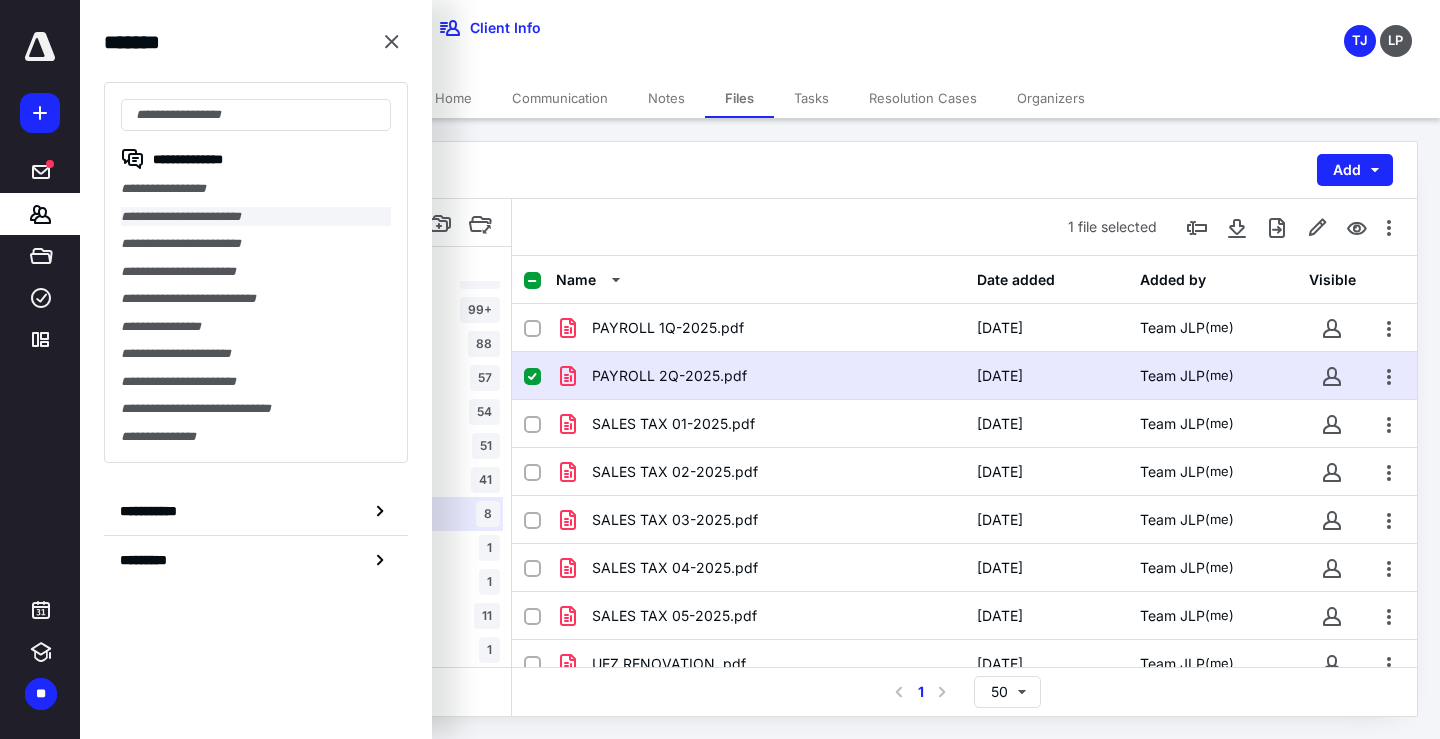click on "**********" at bounding box center (256, 217) 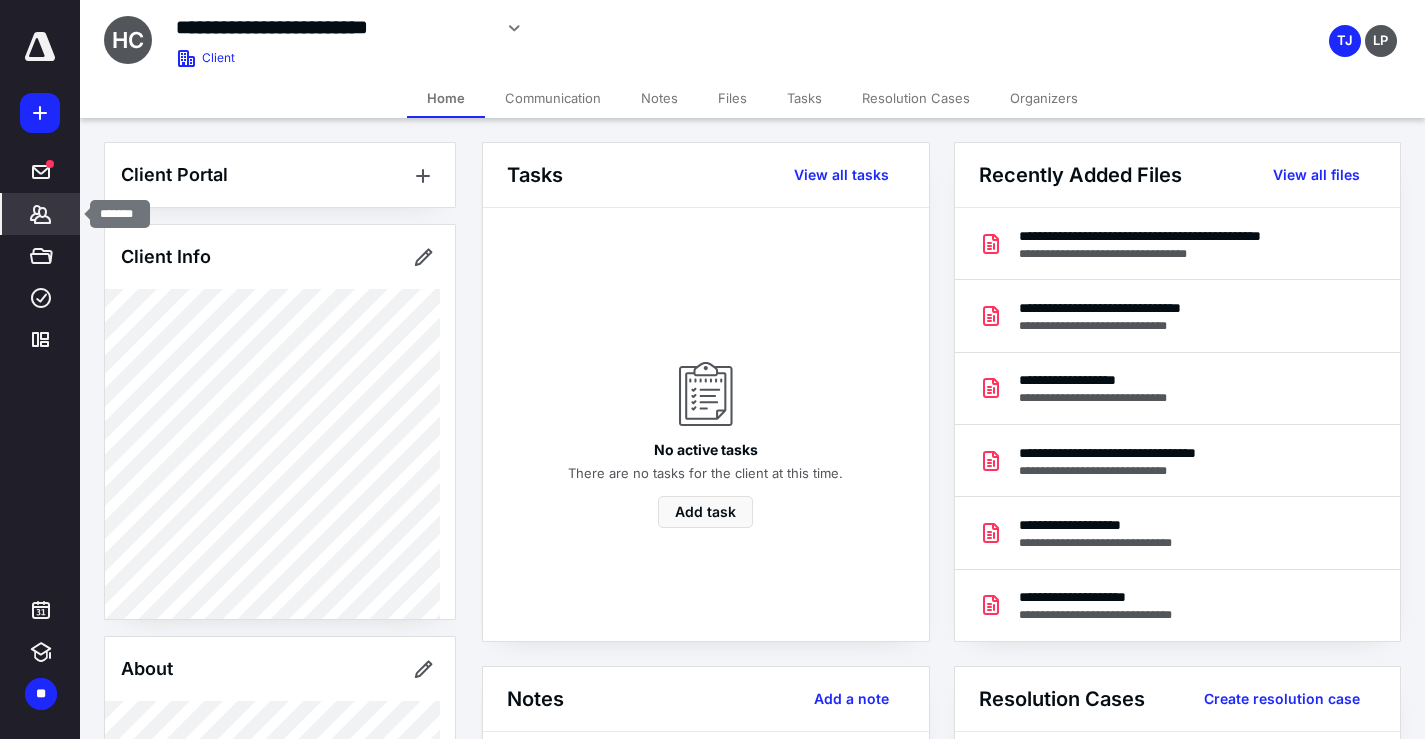 click 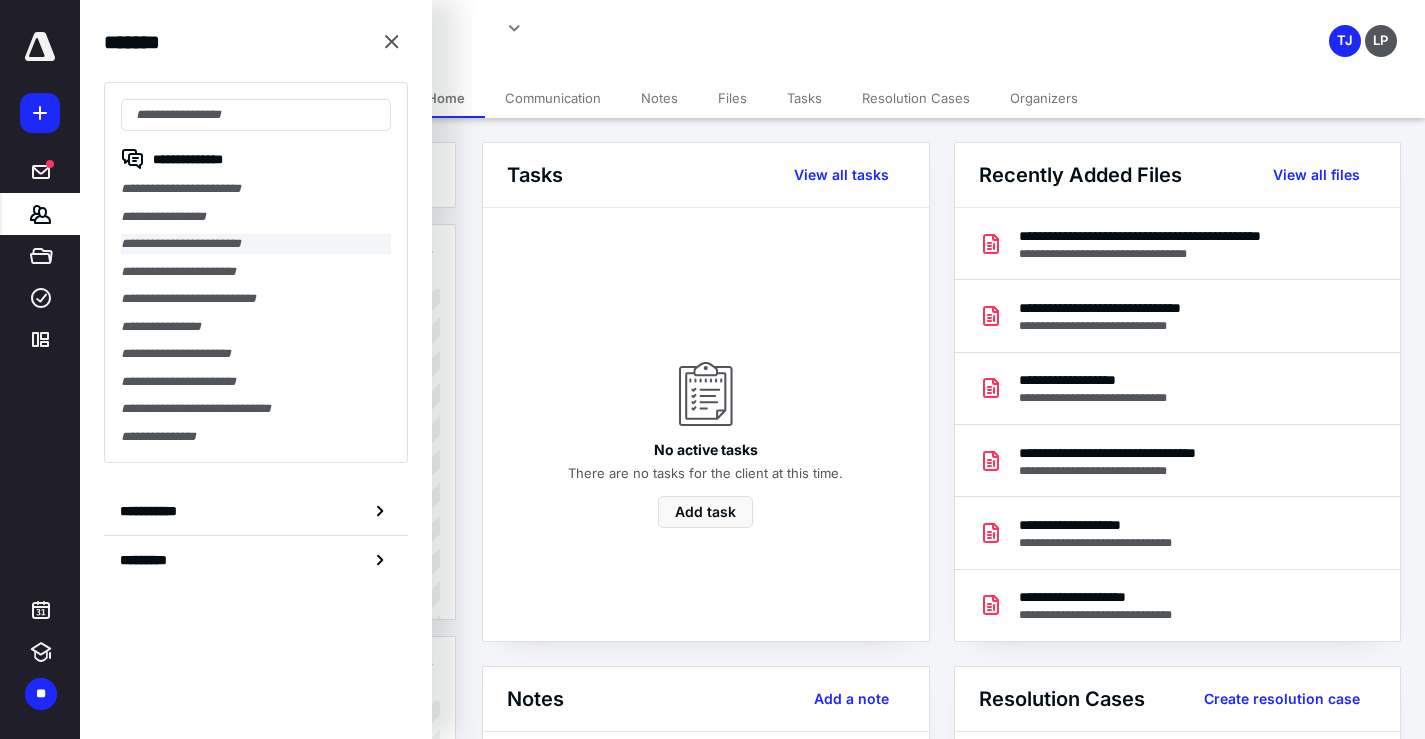 click on "**********" at bounding box center (256, 244) 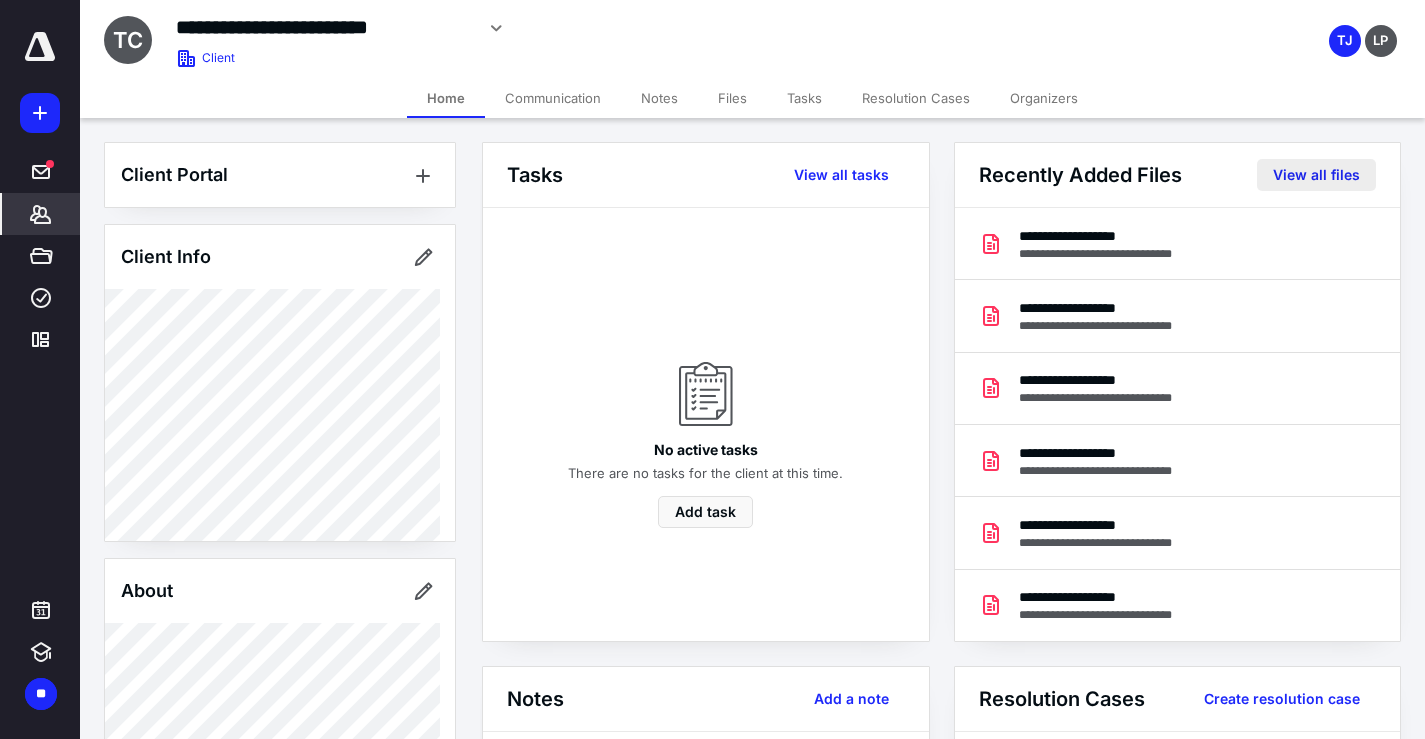 click on "View all files" at bounding box center [1316, 175] 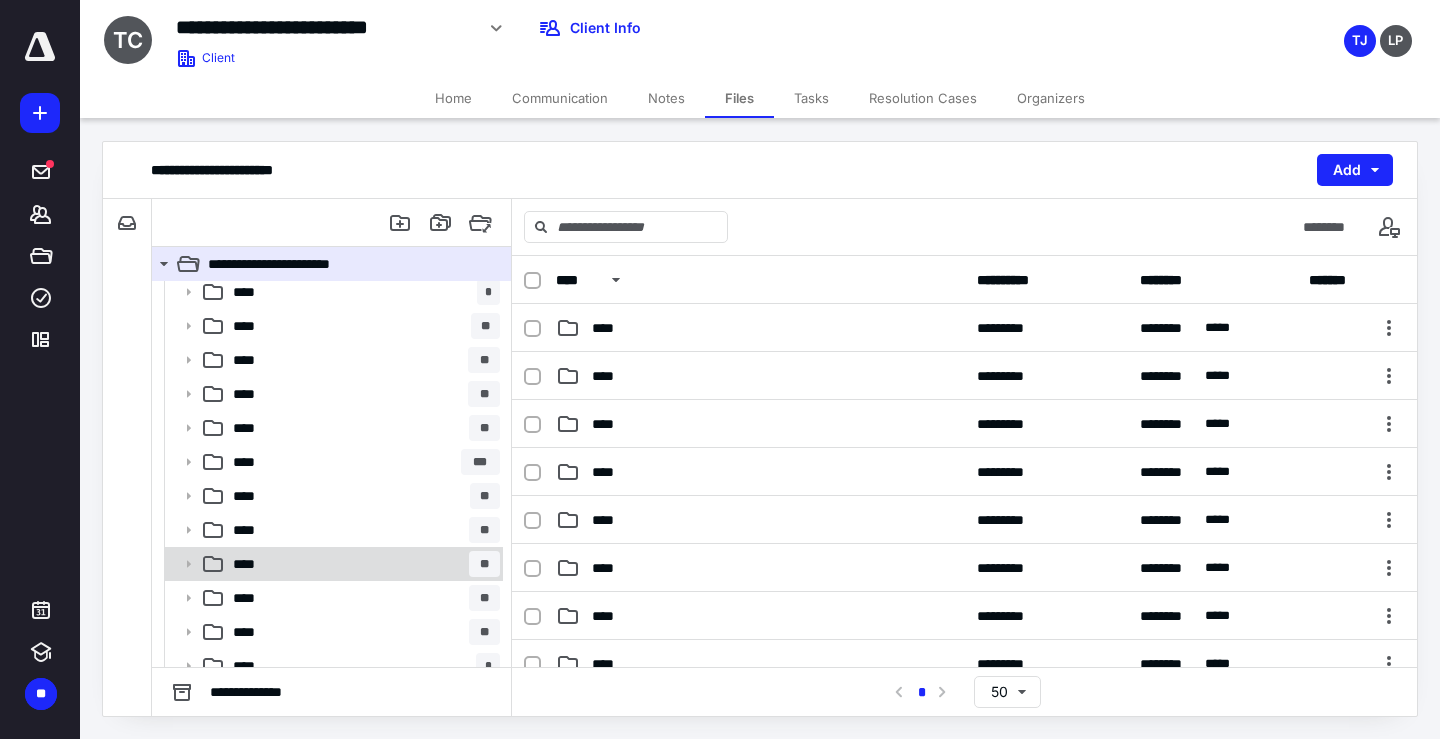 scroll, scrollTop: 158, scrollLeft: 0, axis: vertical 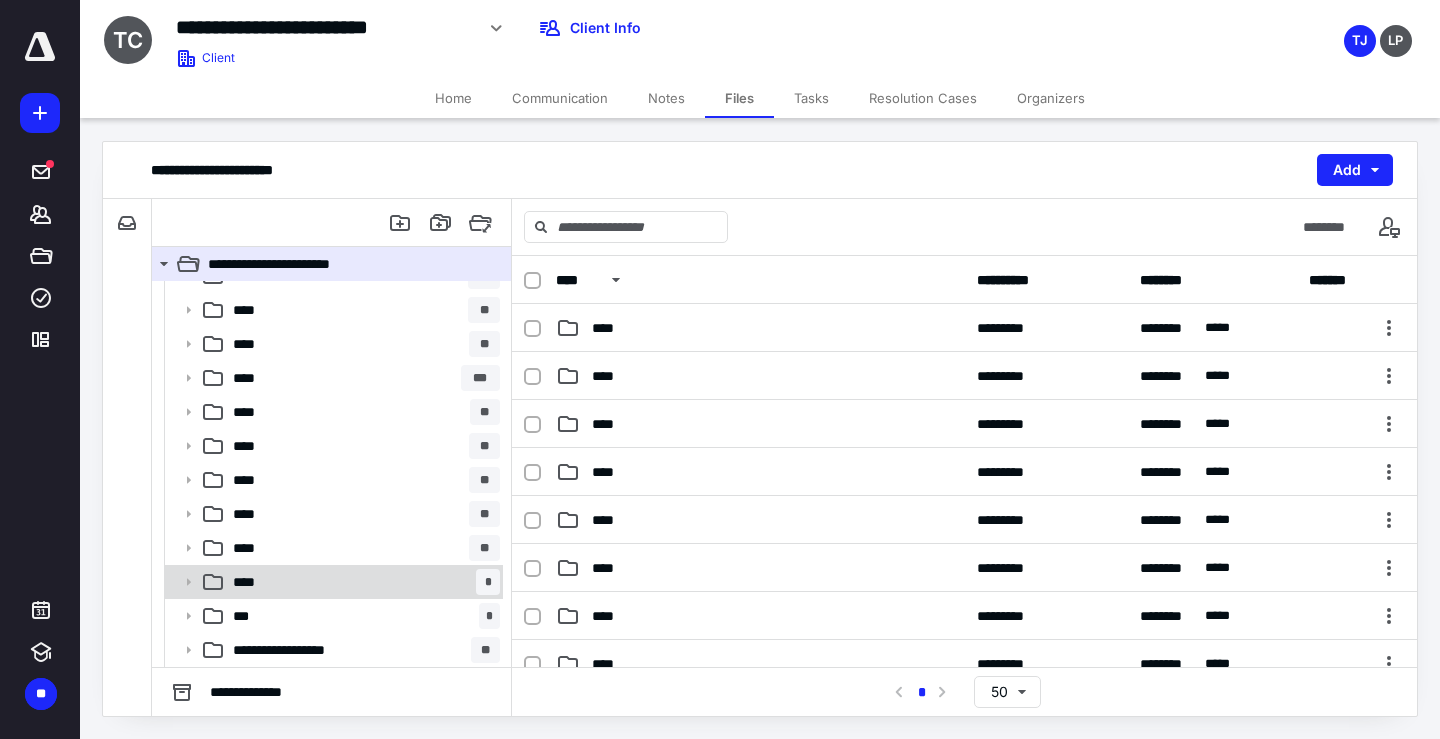 click on "**** *" at bounding box center (362, 582) 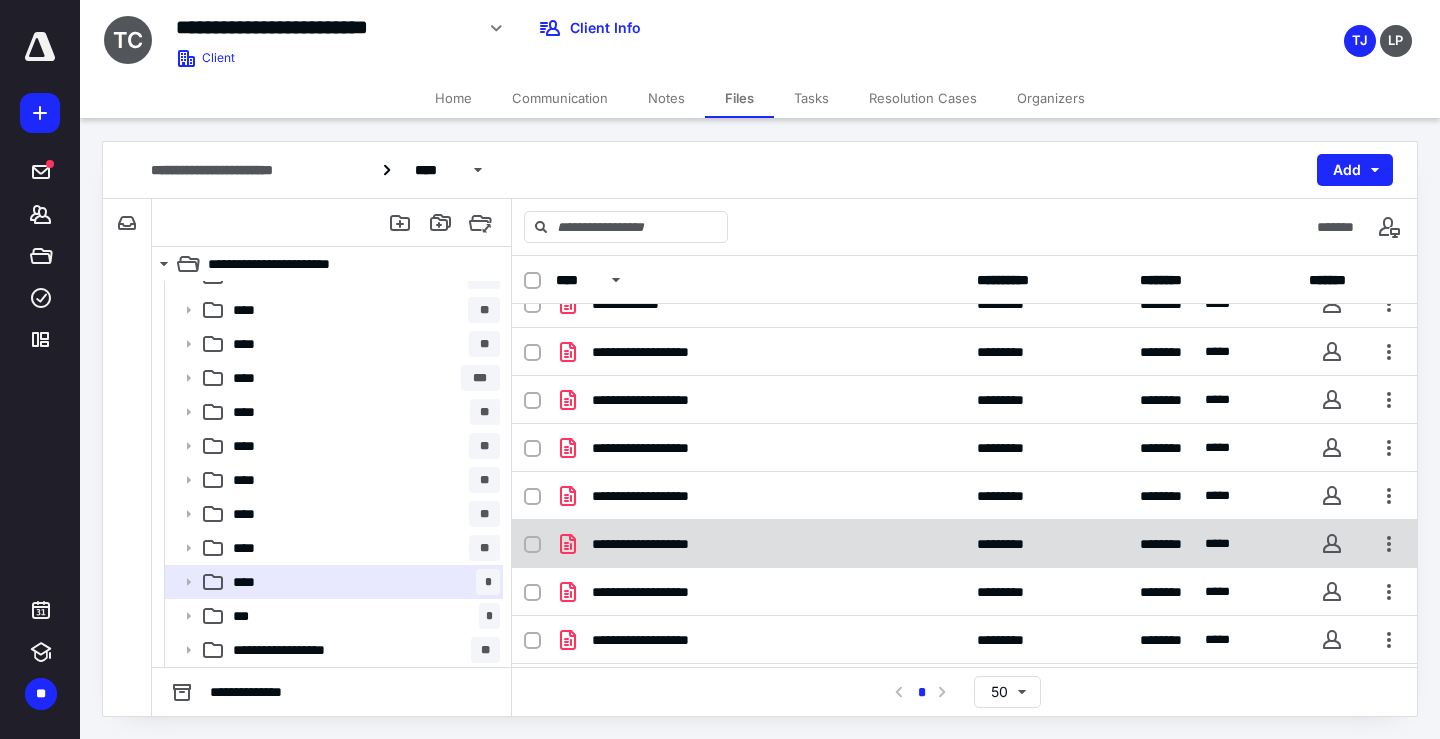 scroll, scrollTop: 0, scrollLeft: 0, axis: both 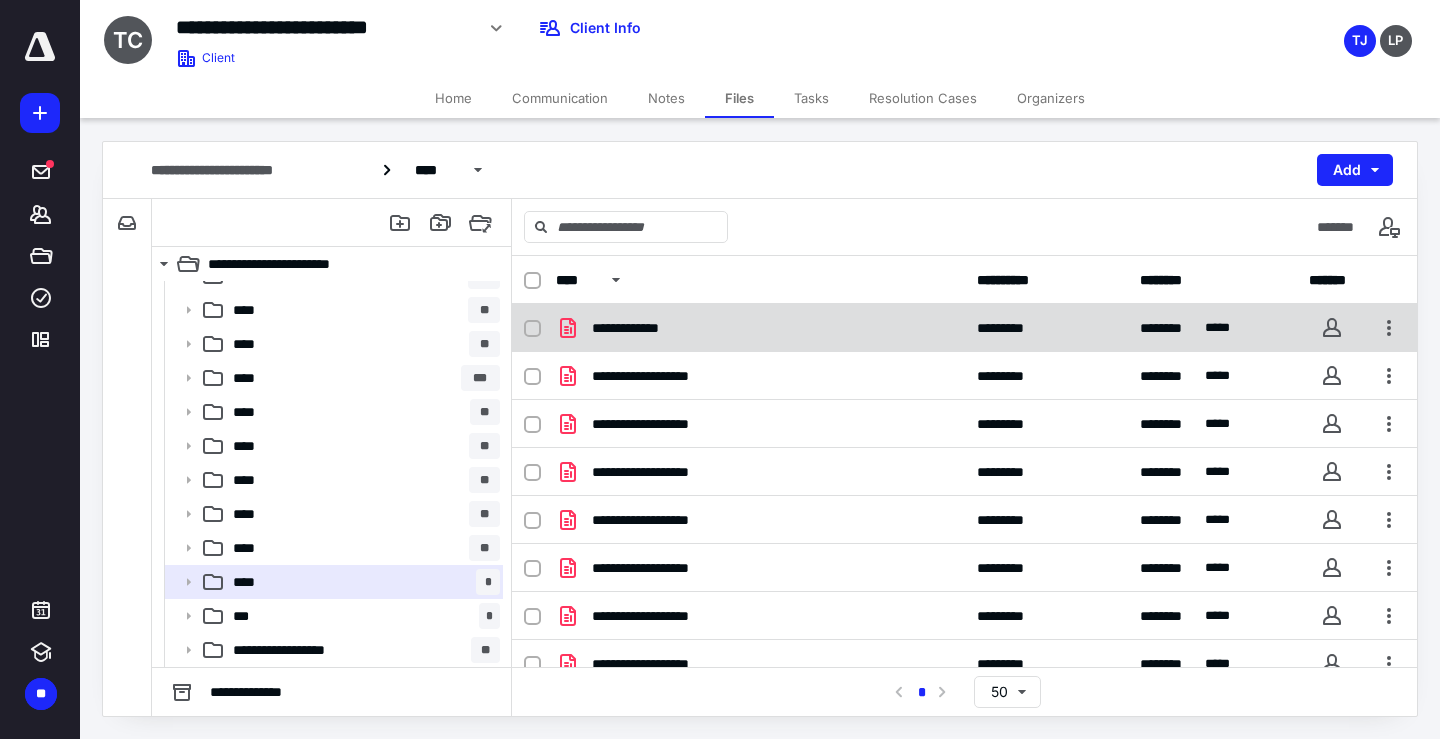 click on "**********" at bounding box center (964, 328) 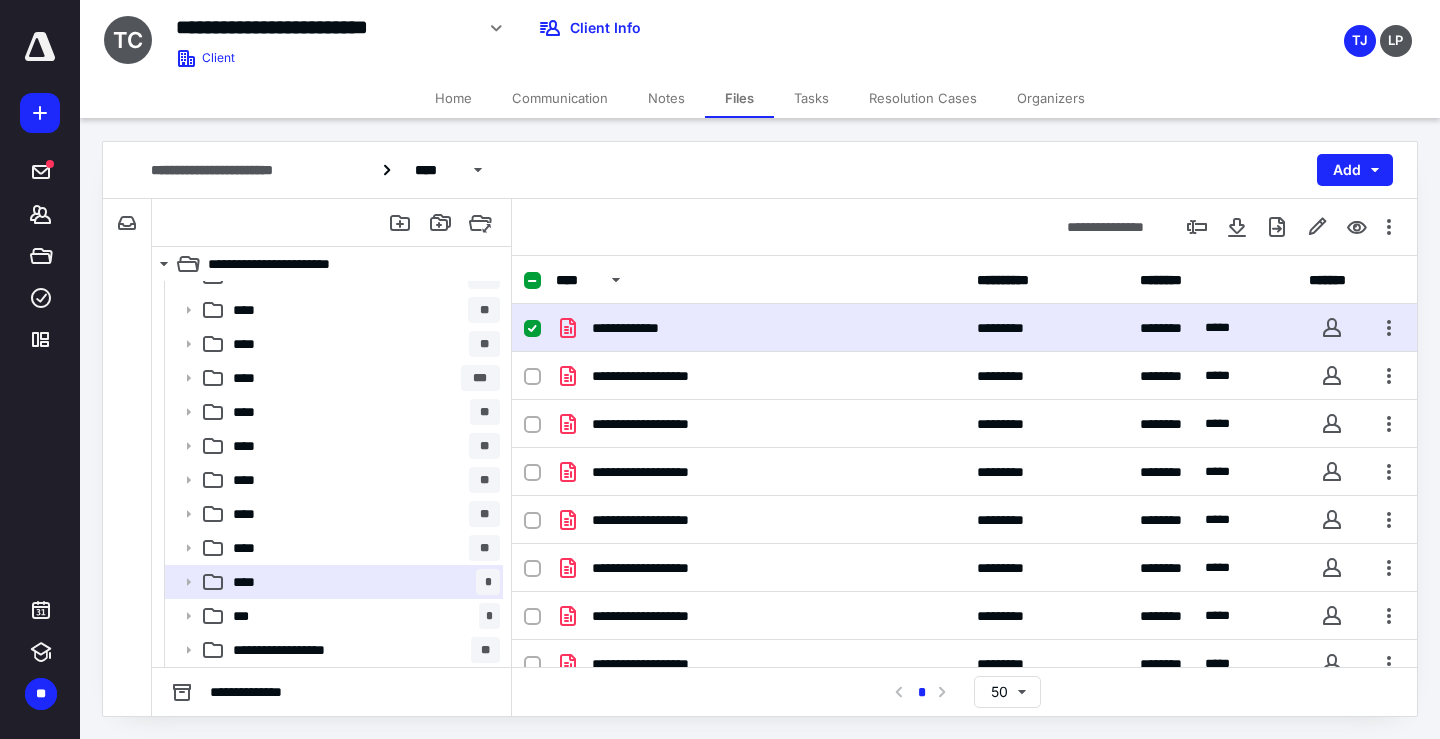 click on "**********" at bounding box center [964, 328] 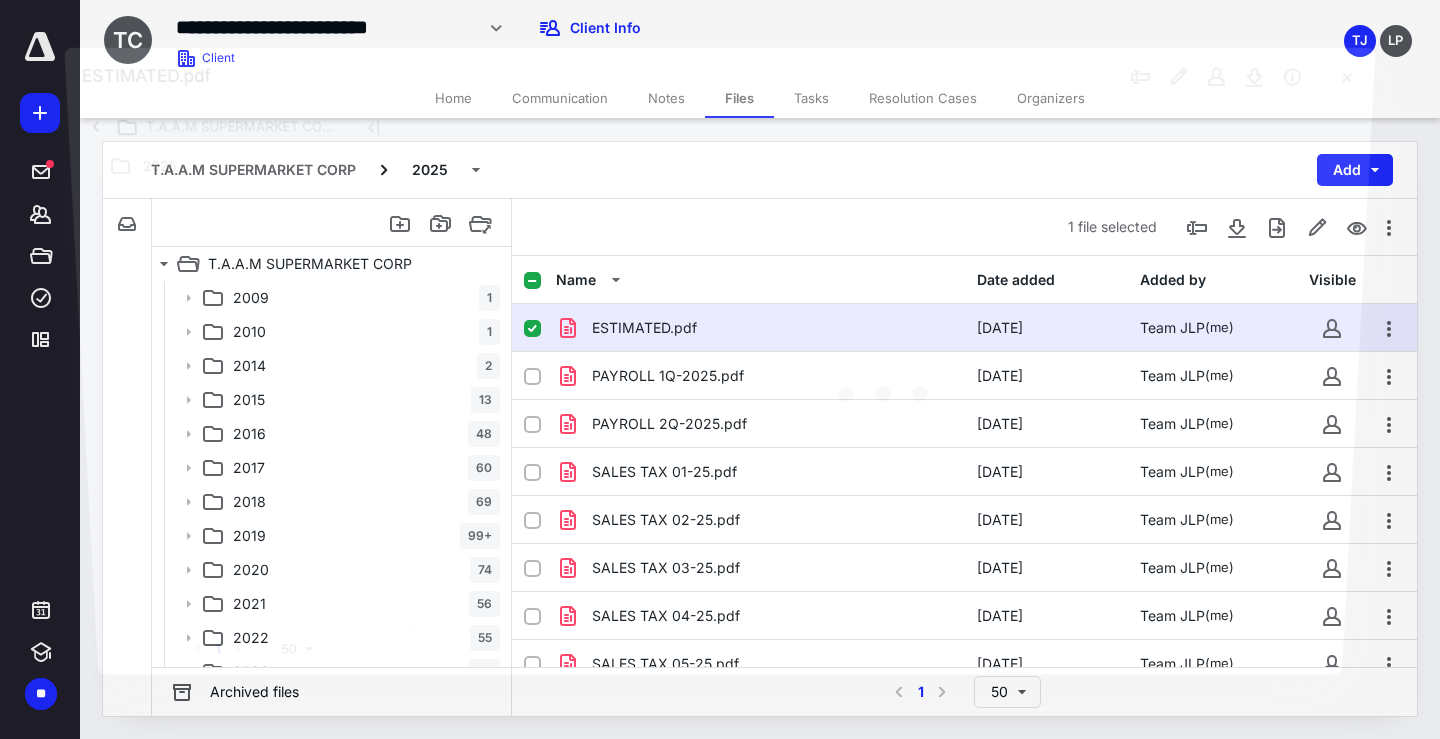 scroll, scrollTop: 158, scrollLeft: 0, axis: vertical 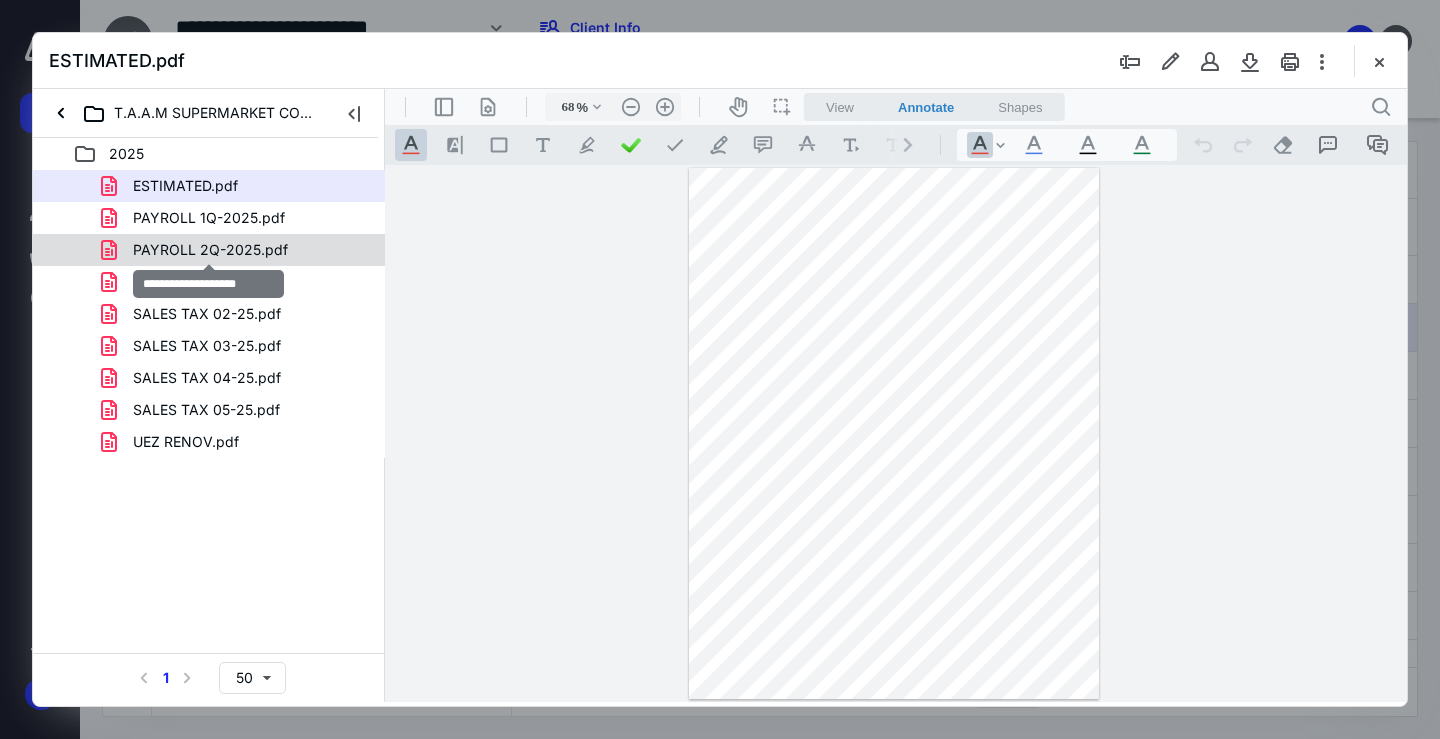 click on "PAYROLL 2Q-2025.pdf" at bounding box center (210, 250) 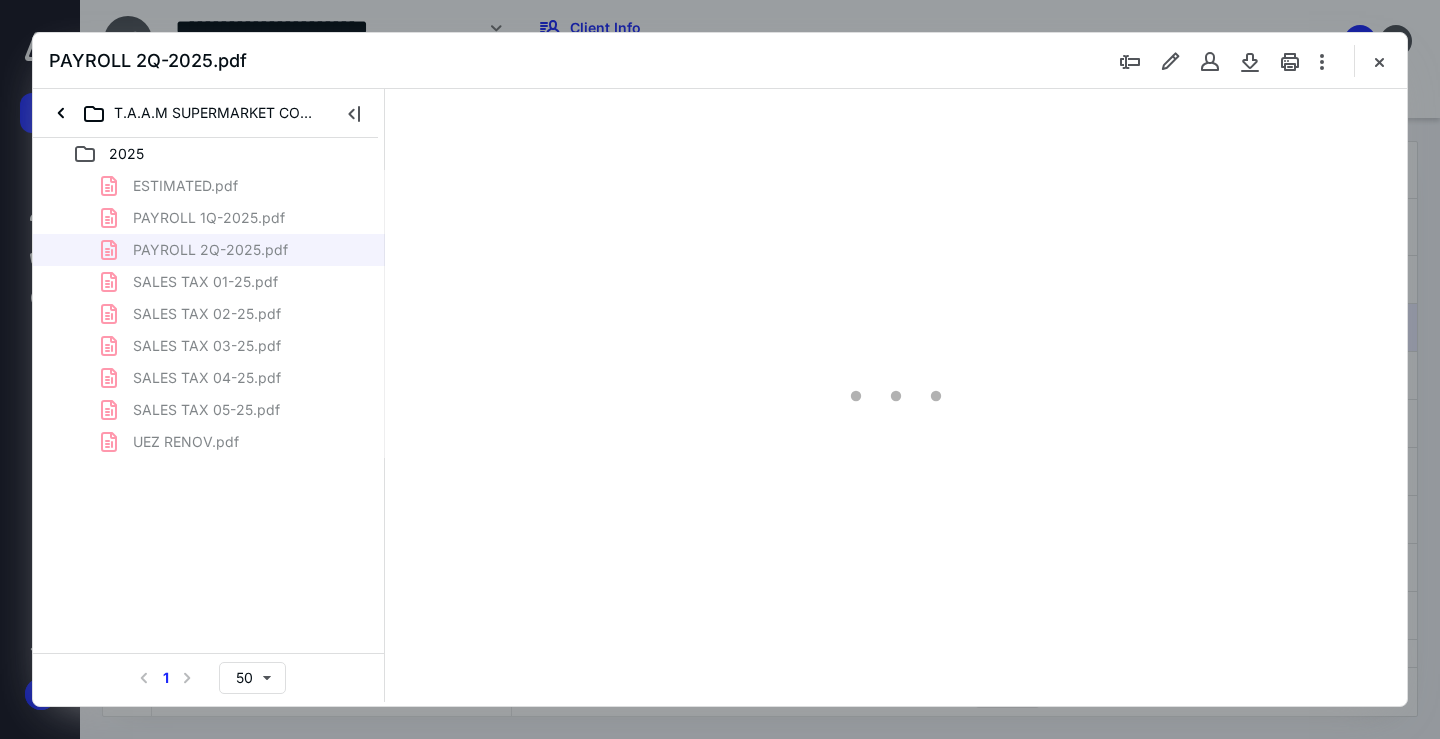 type on "68" 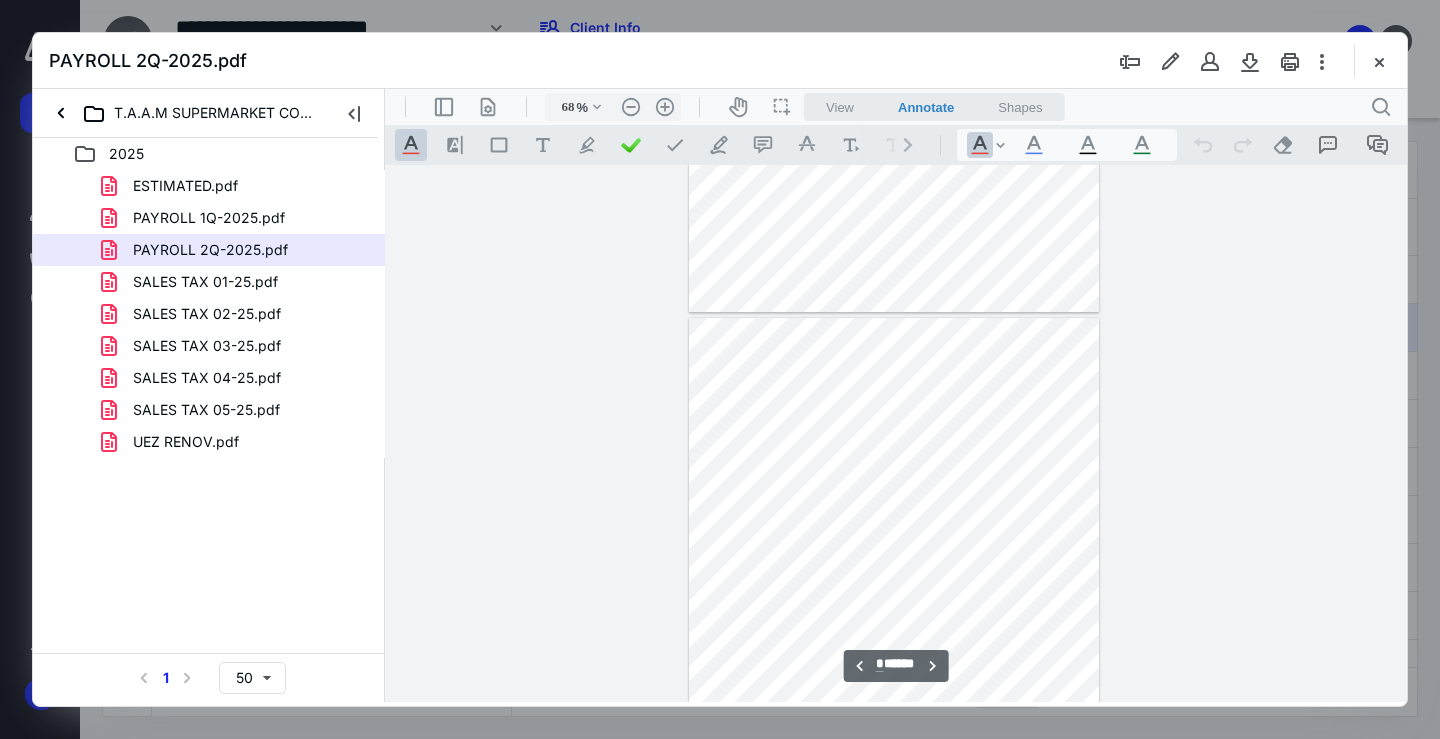 scroll, scrollTop: 1379, scrollLeft: 0, axis: vertical 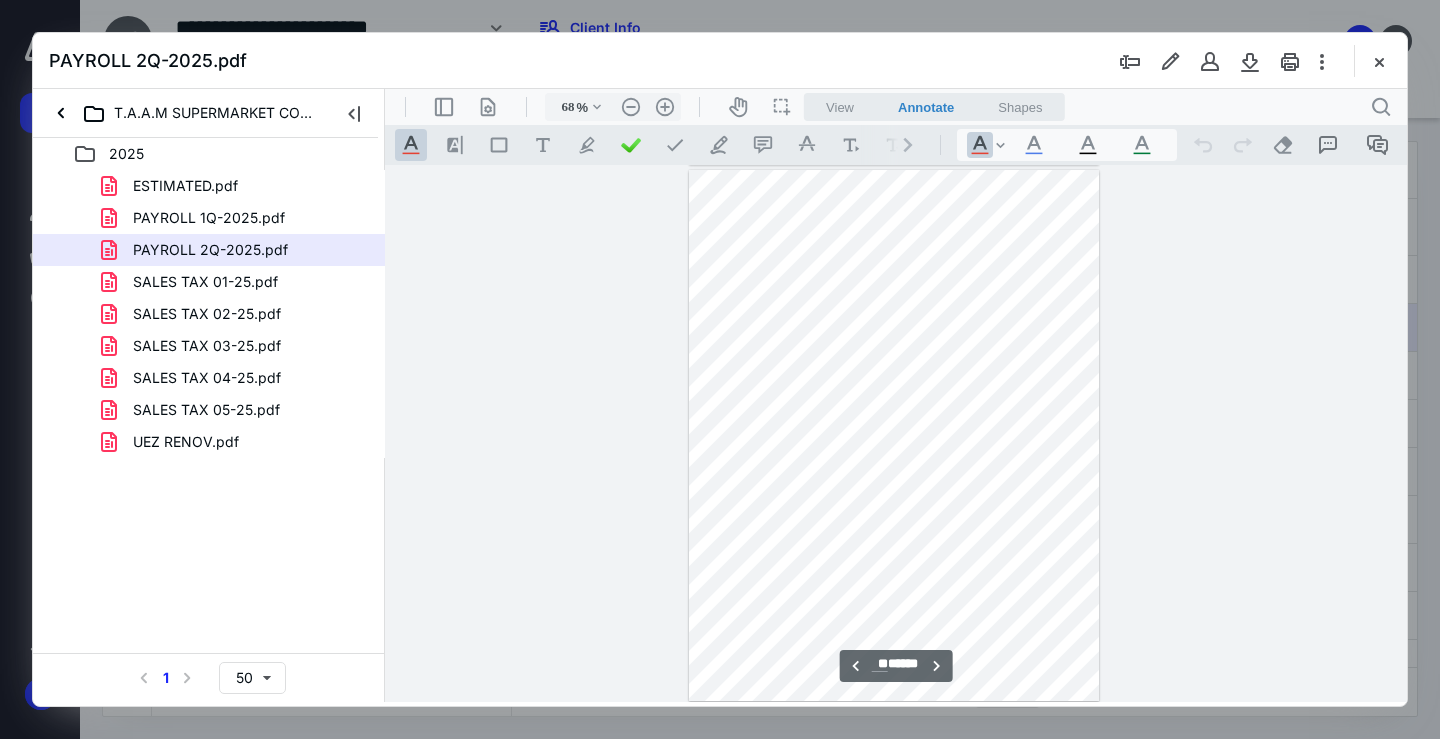 type on "**" 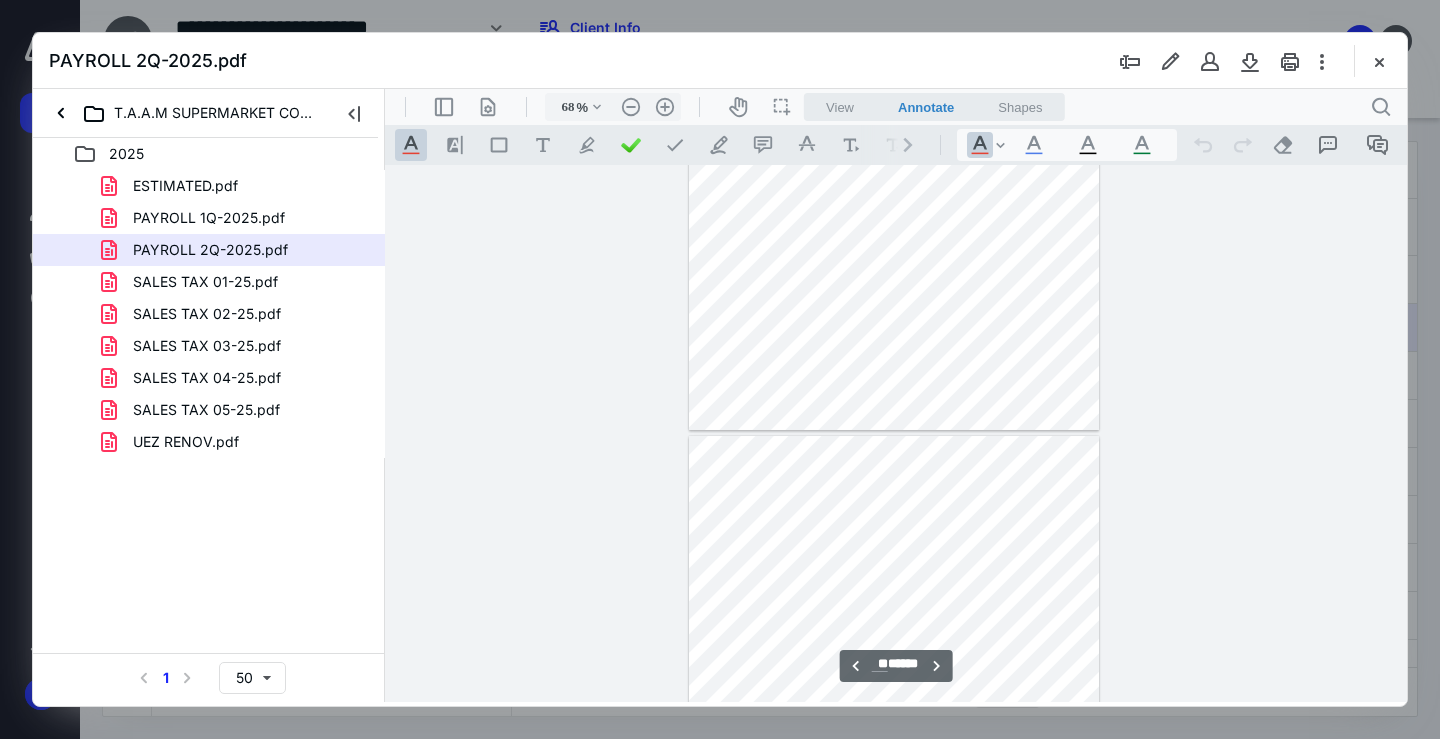 scroll, scrollTop: 7479, scrollLeft: 0, axis: vertical 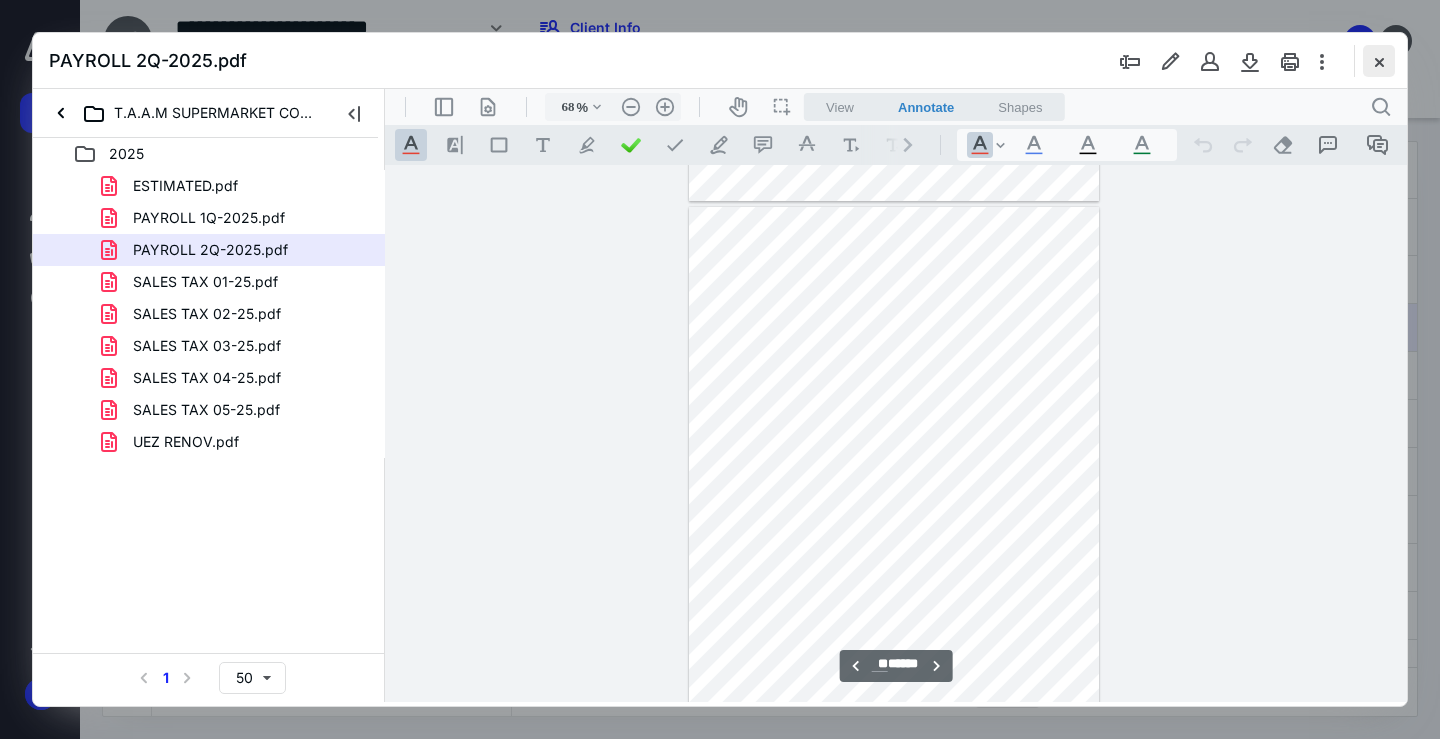 click at bounding box center (1379, 61) 